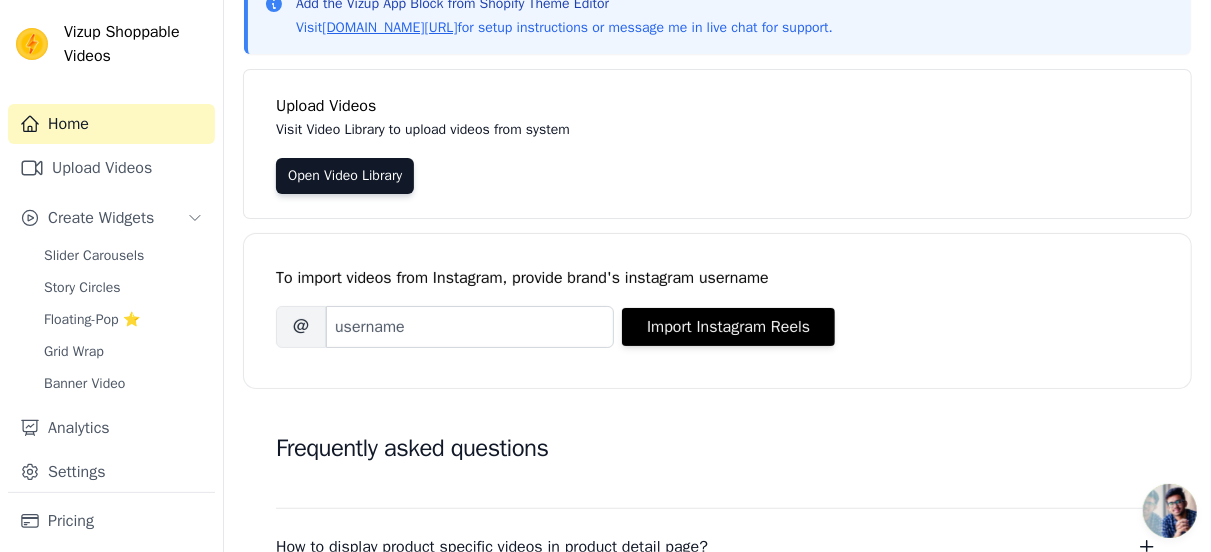 scroll, scrollTop: 0, scrollLeft: 0, axis: both 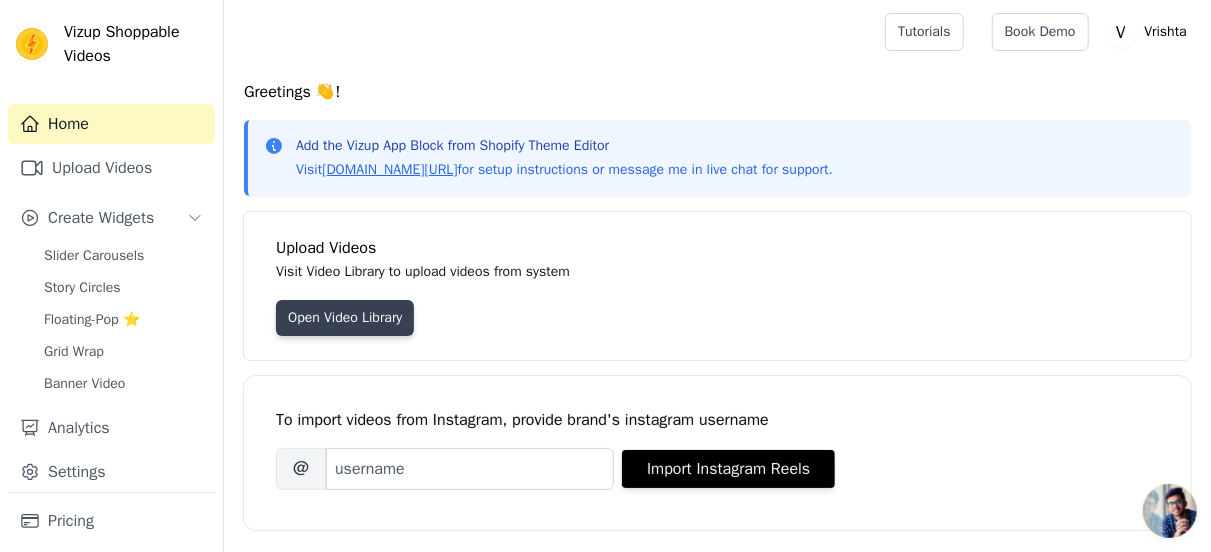 click on "Open Video Library" at bounding box center (345, 318) 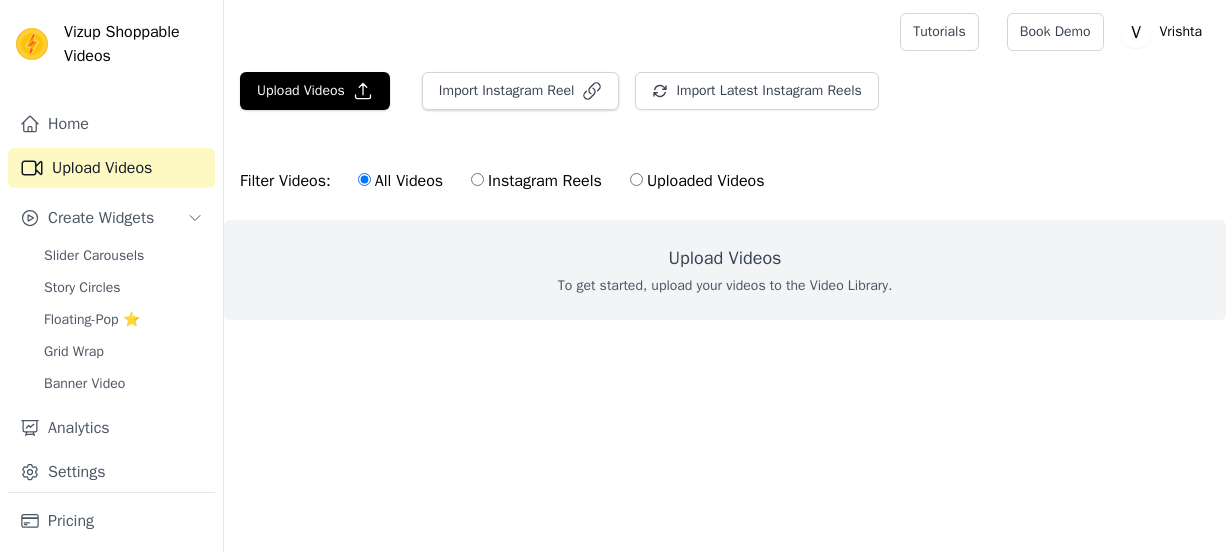 scroll, scrollTop: 0, scrollLeft: 0, axis: both 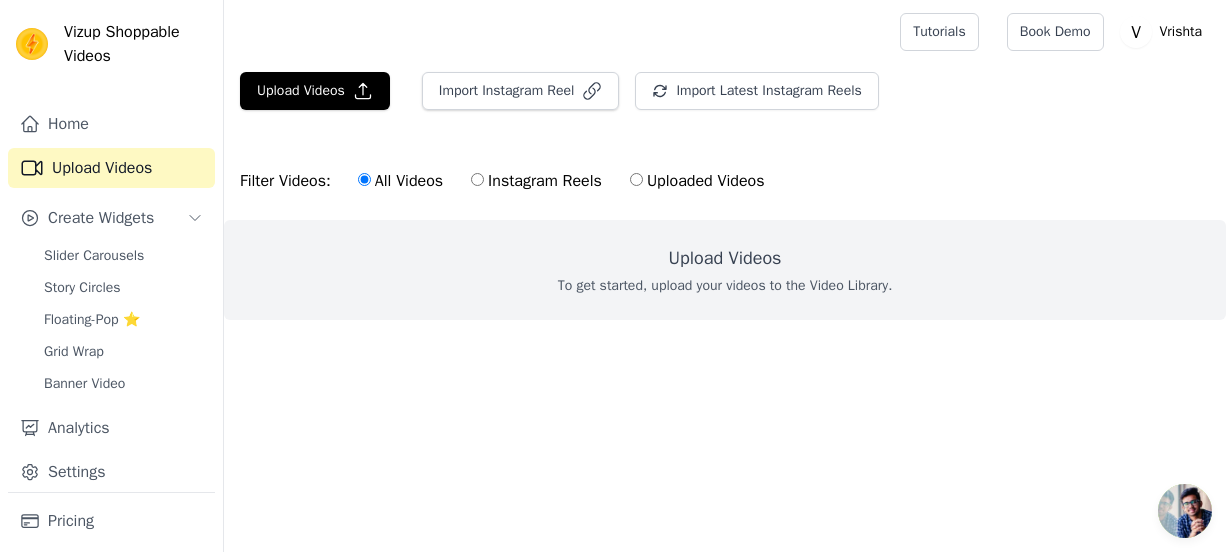 click on "Uploaded Videos" at bounding box center (636, 179) 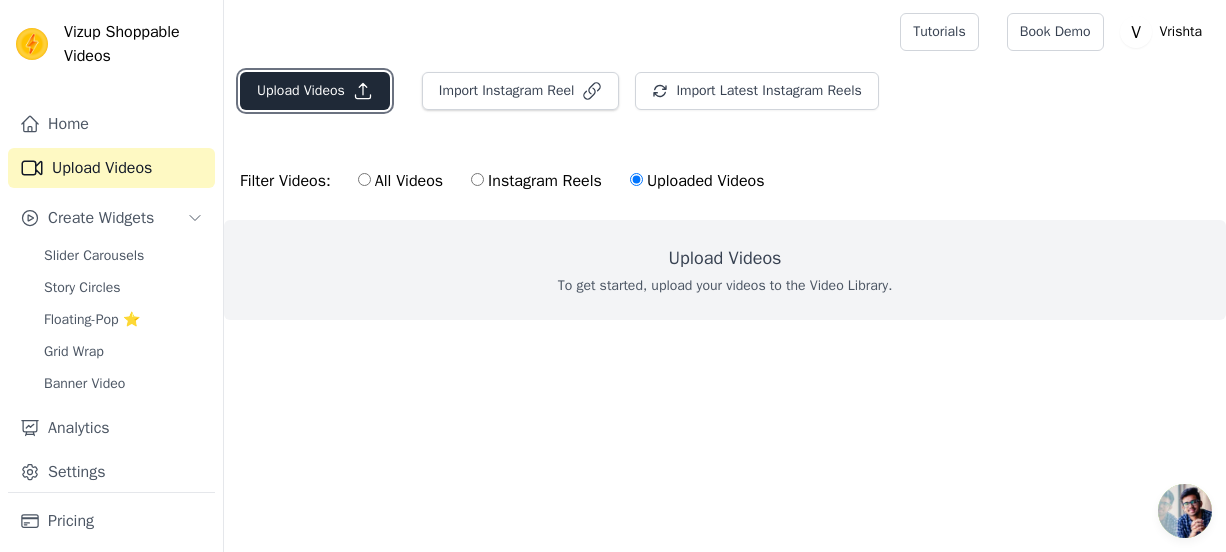 click on "Upload Videos" at bounding box center (315, 91) 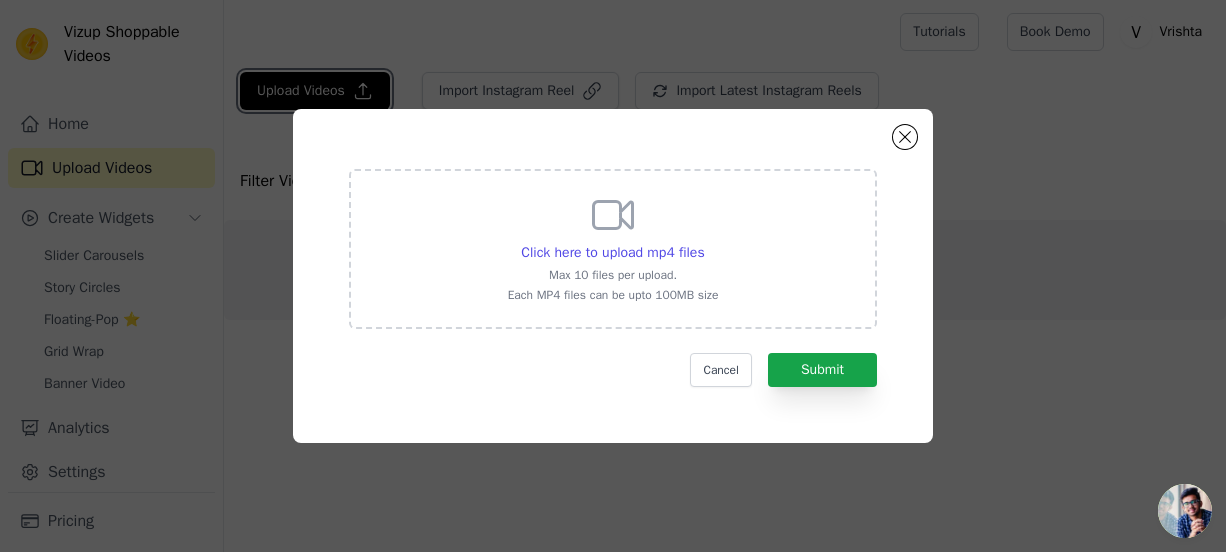 type 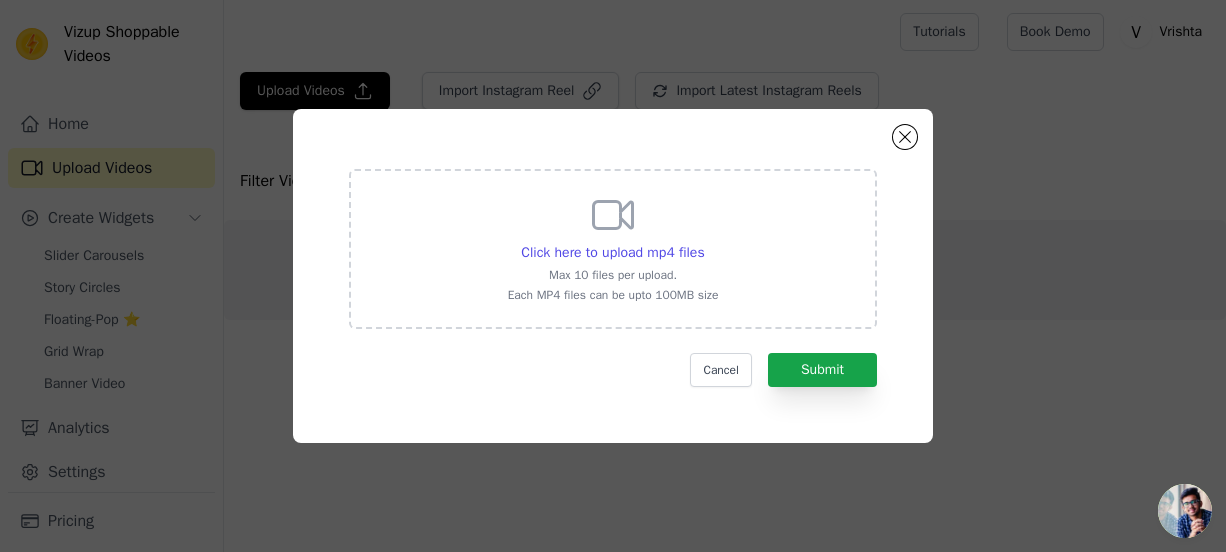 click 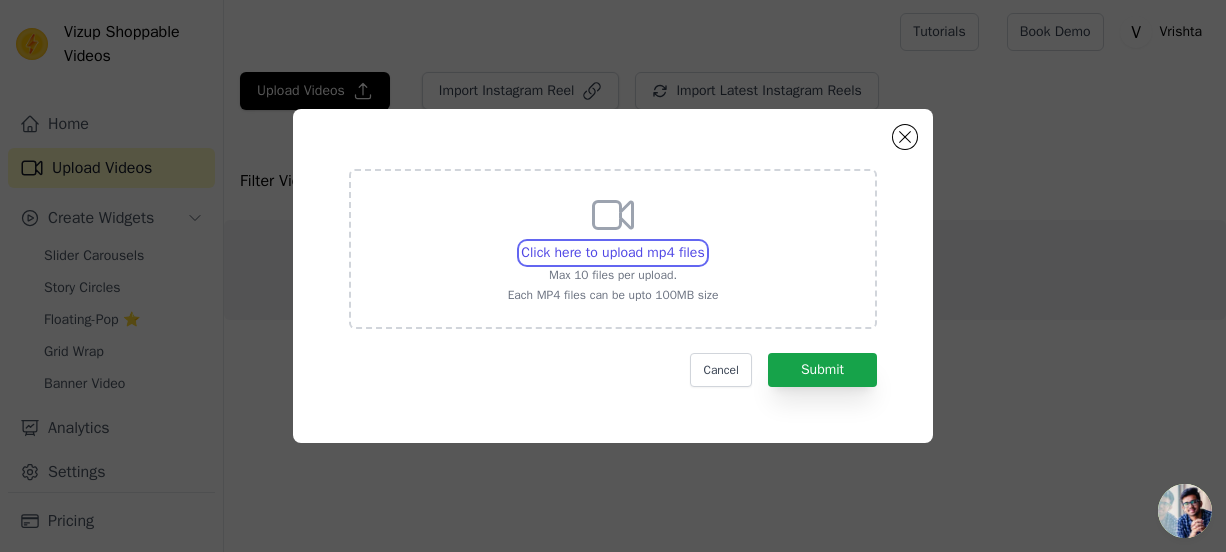 click on "Click here to upload mp4 files     Max 10 files per upload.   Each MP4 files can be upto 100MB size" at bounding box center [704, 242] 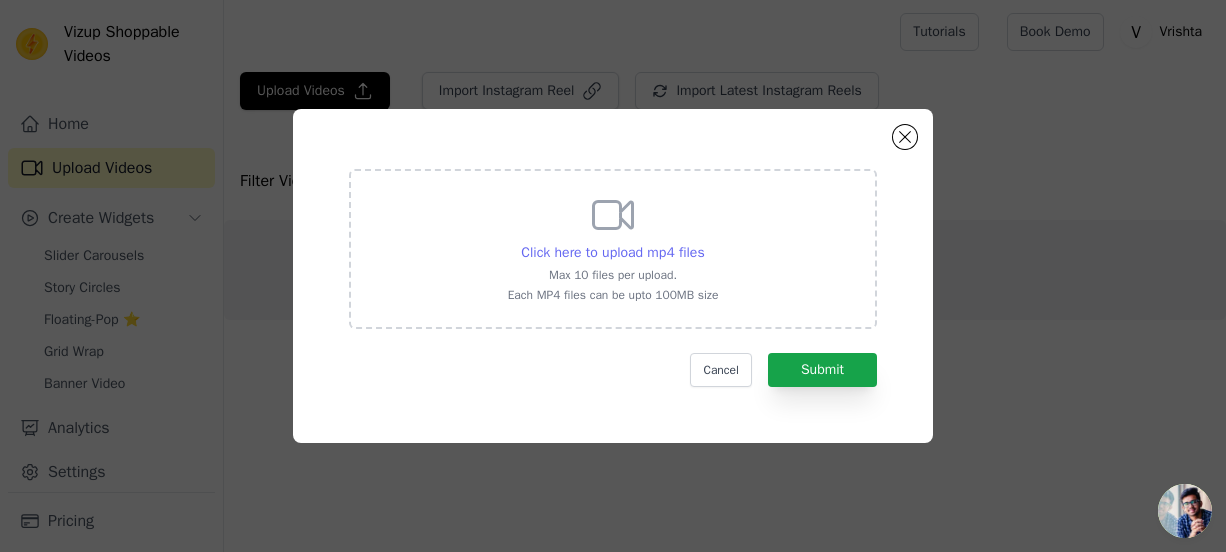 click on "Click here to upload mp4 files" at bounding box center (612, 252) 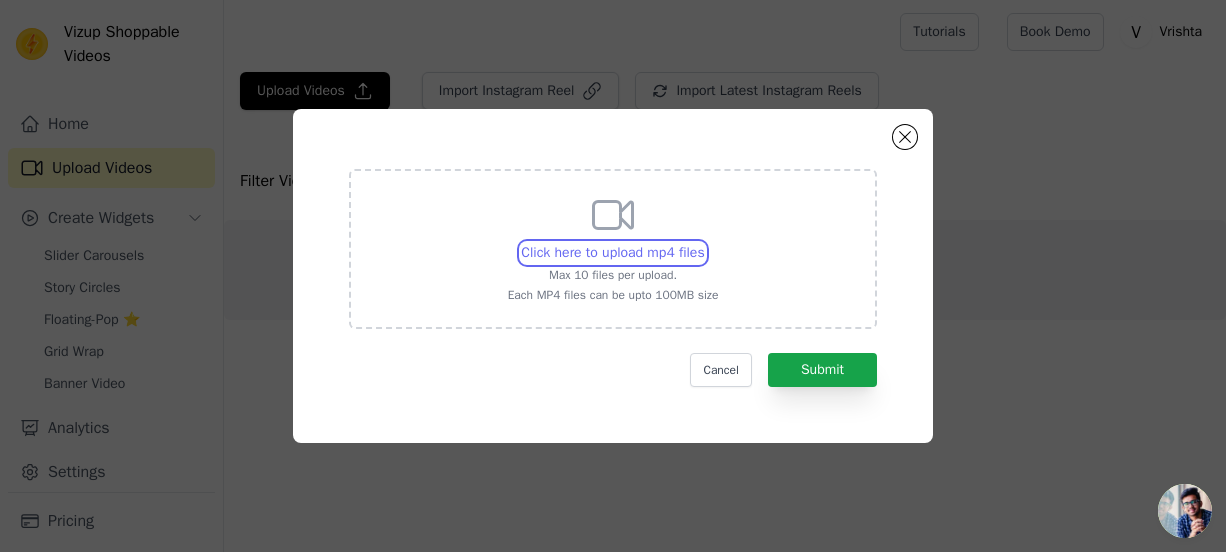 type on "C:\fakepath\Disha 1 year job.mp4" 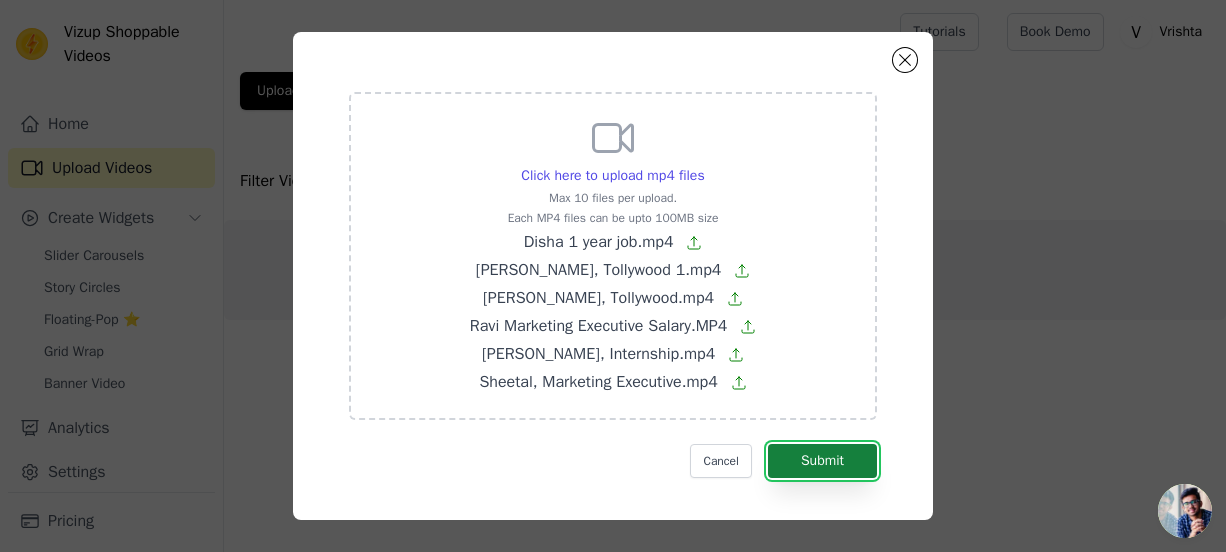 click on "Submit" at bounding box center [822, 461] 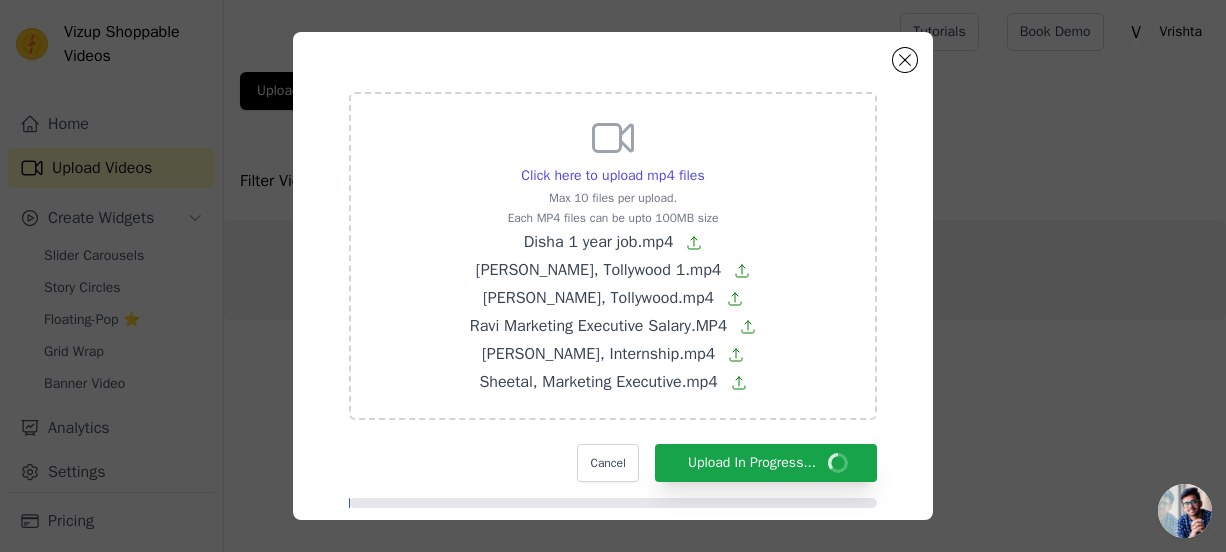 scroll, scrollTop: 71, scrollLeft: 0, axis: vertical 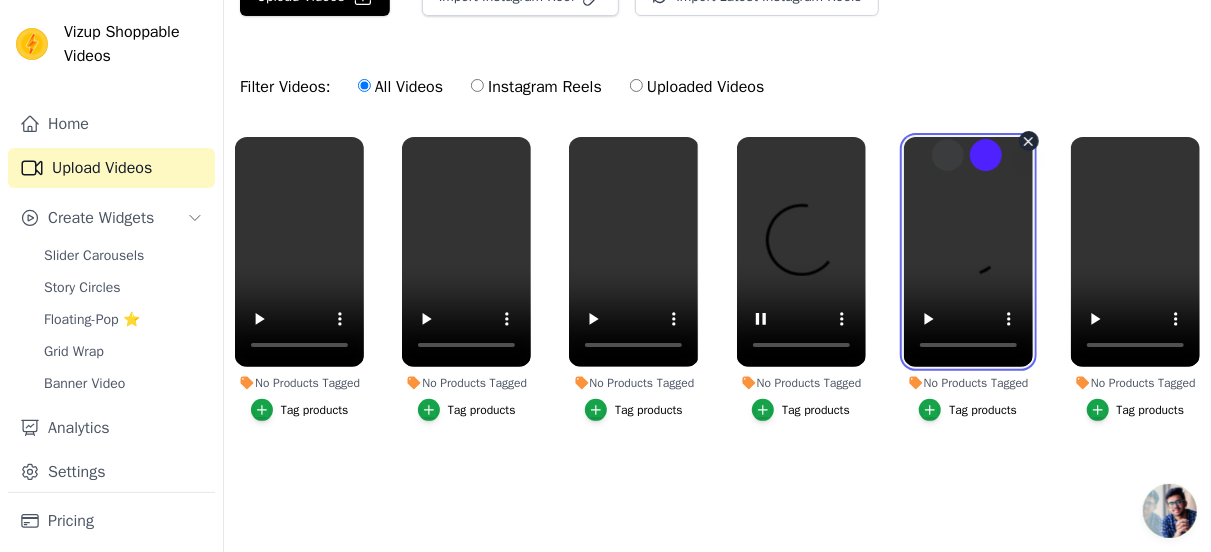 type 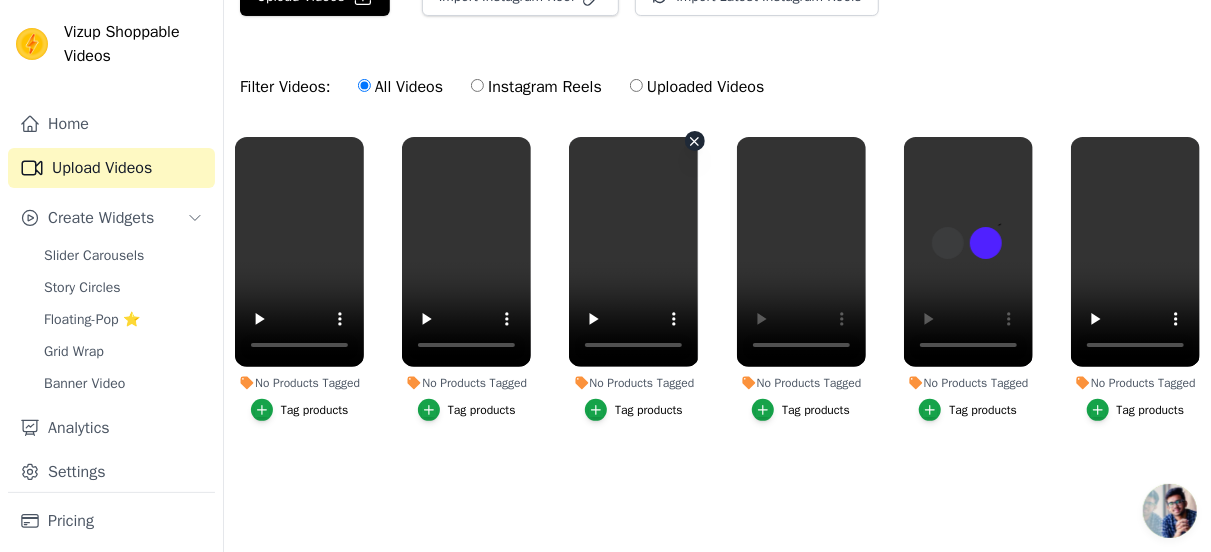 scroll, scrollTop: 102, scrollLeft: 0, axis: vertical 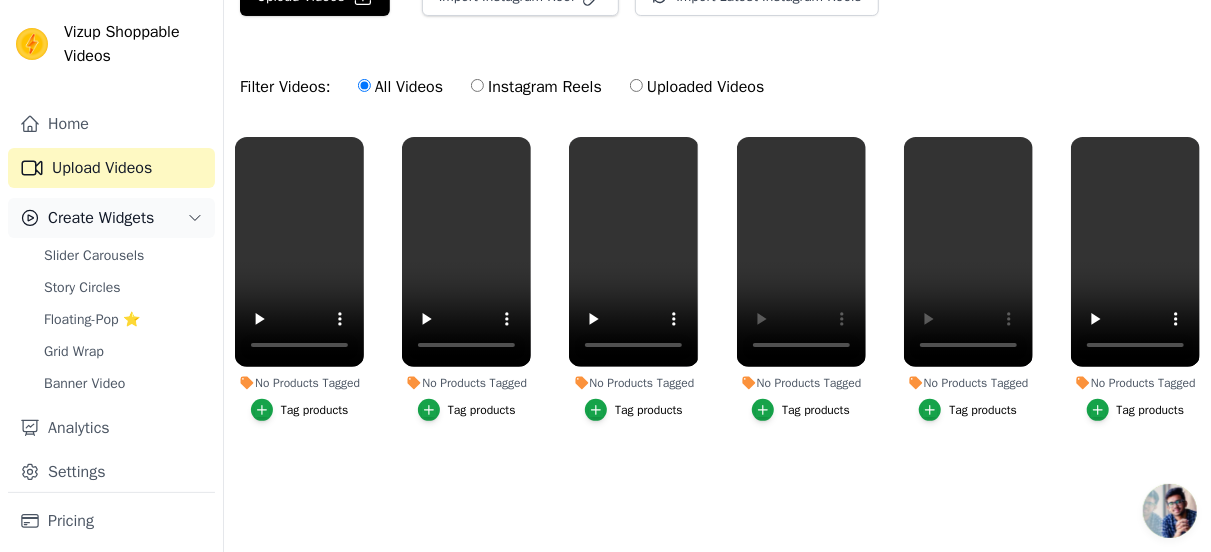 click on "Create Widgets" at bounding box center (101, 218) 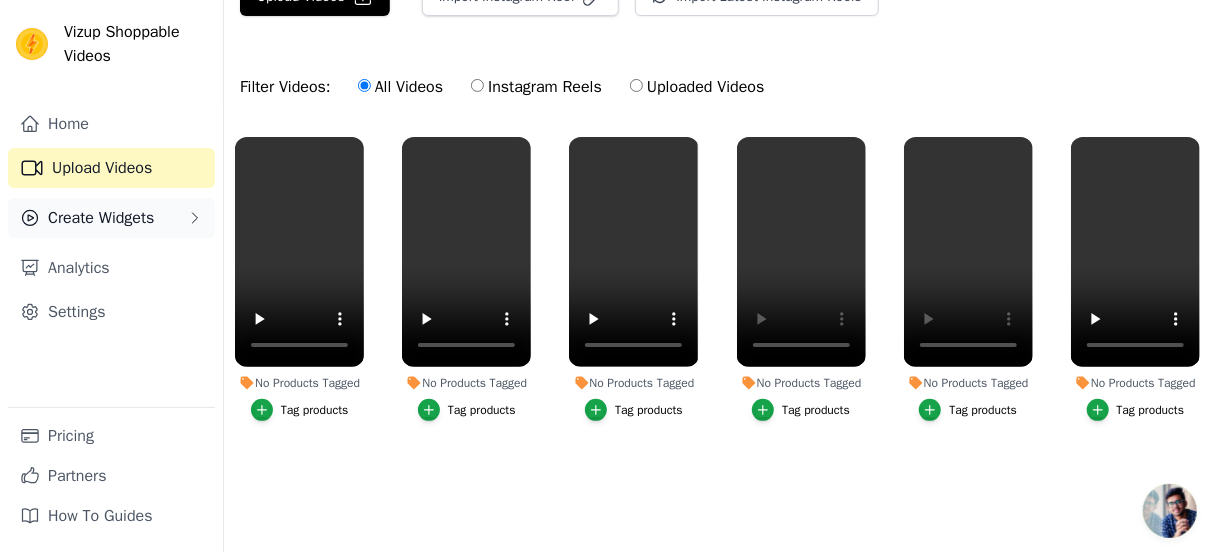 click on "Create Widgets" at bounding box center (101, 218) 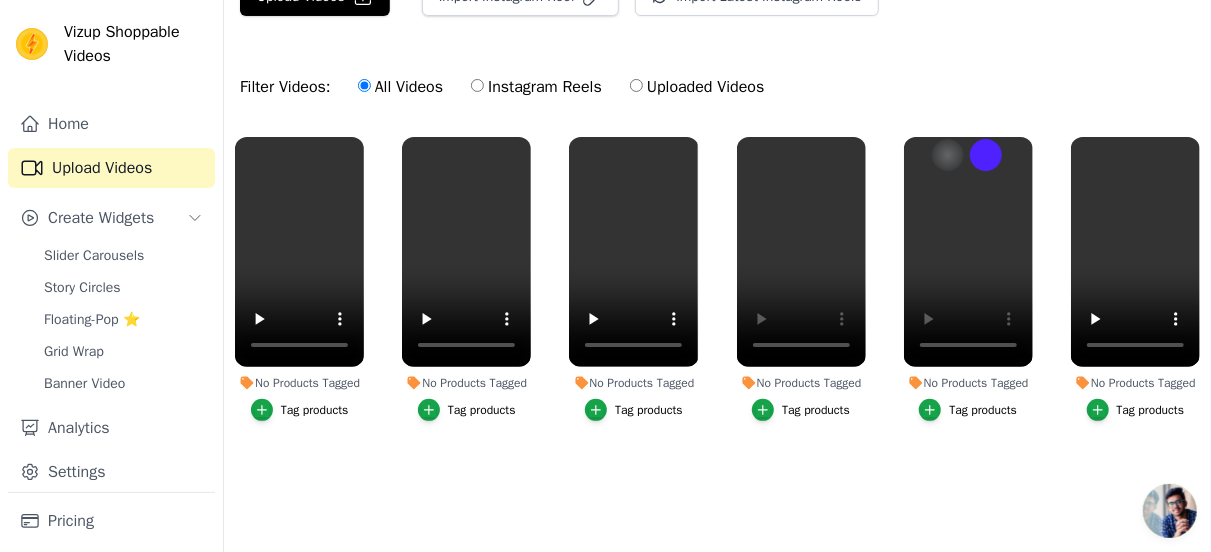 click at bounding box center [948, 155] 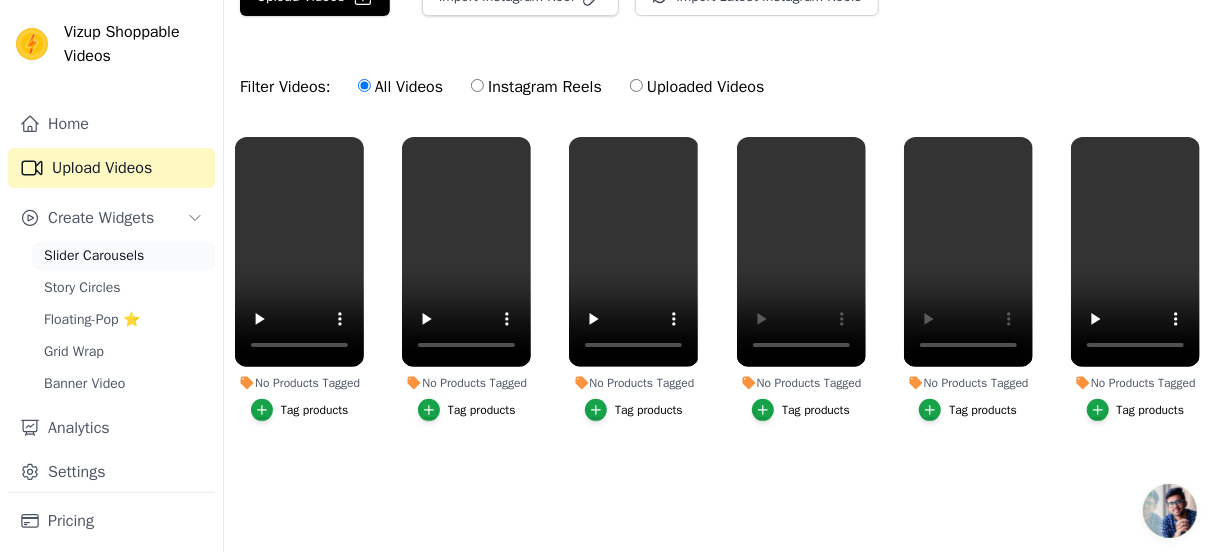click on "Slider Carousels" at bounding box center (94, 256) 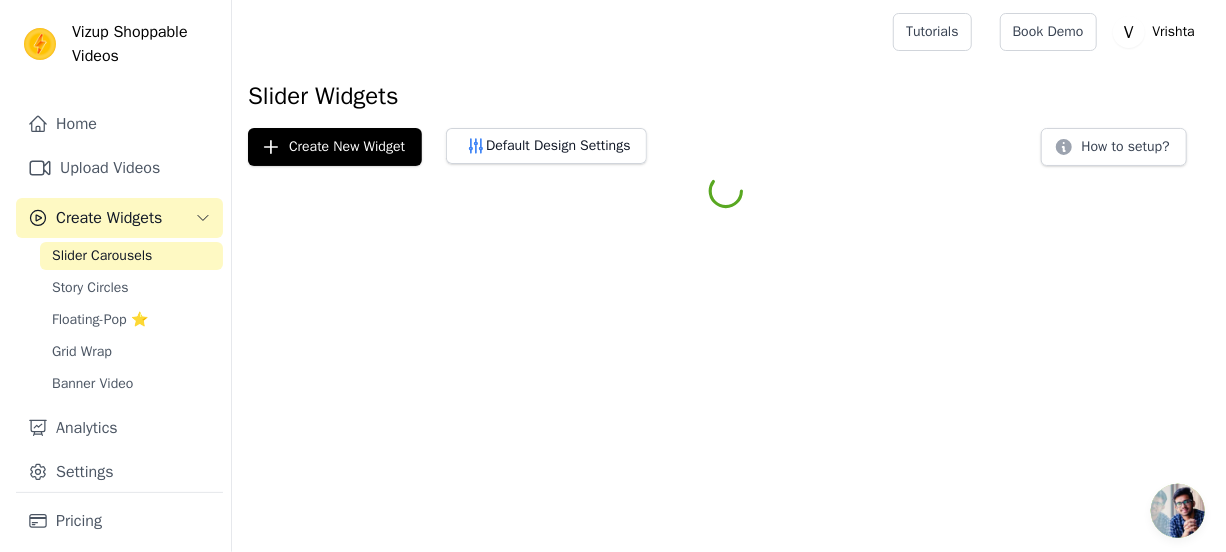 scroll, scrollTop: 0, scrollLeft: 0, axis: both 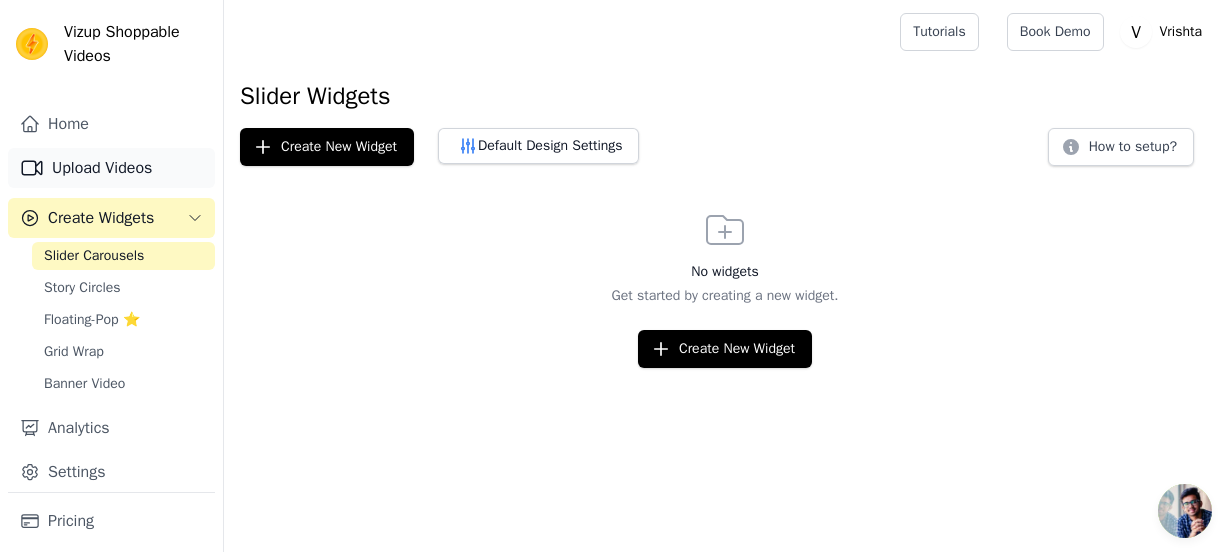 click on "Upload Videos" at bounding box center [111, 168] 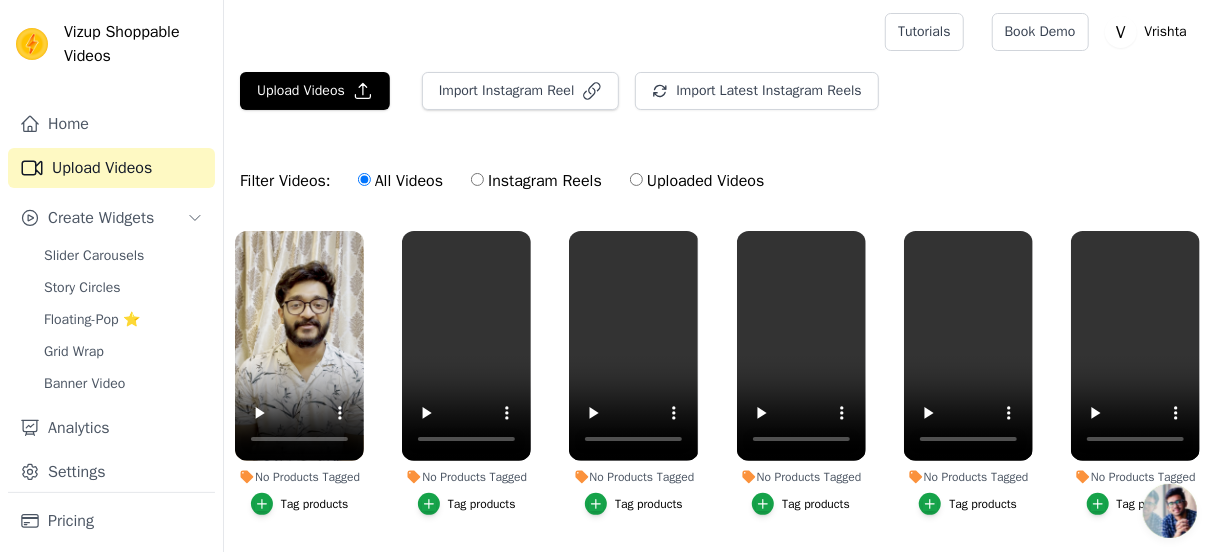 click on "Tag products" at bounding box center (315, 504) 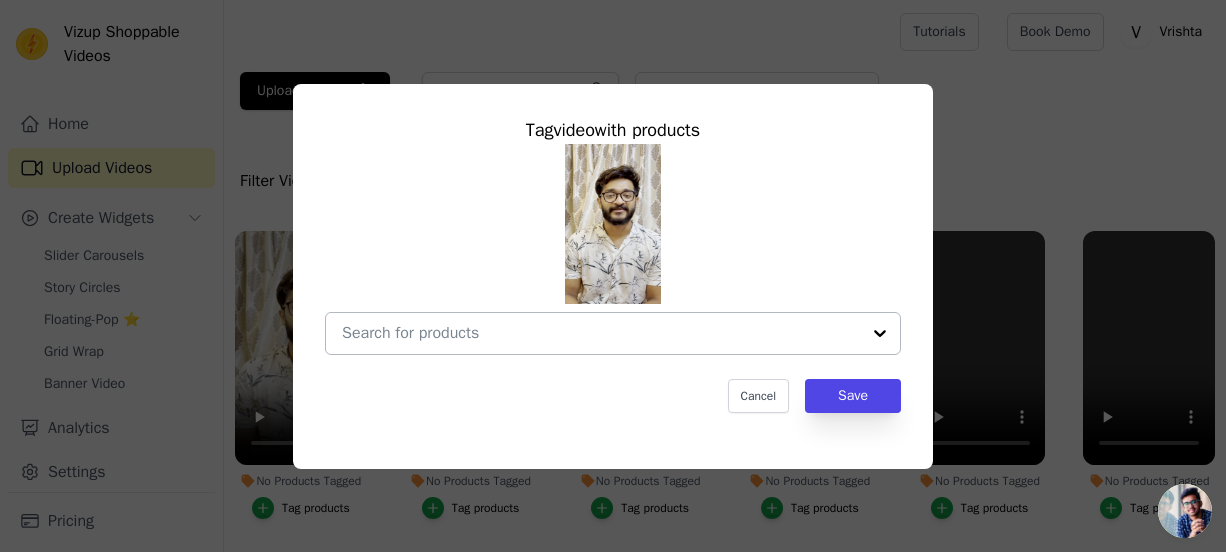 click on "No Products Tagged     Tag  video  with products                         Cancel   Save     Tag products" at bounding box center [601, 333] 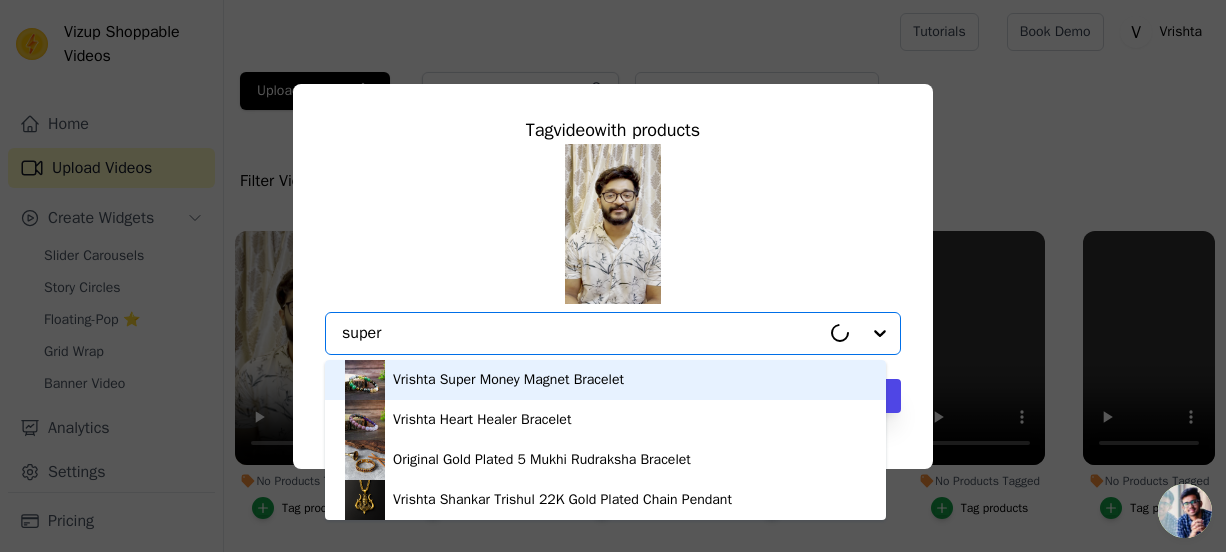 type on "super" 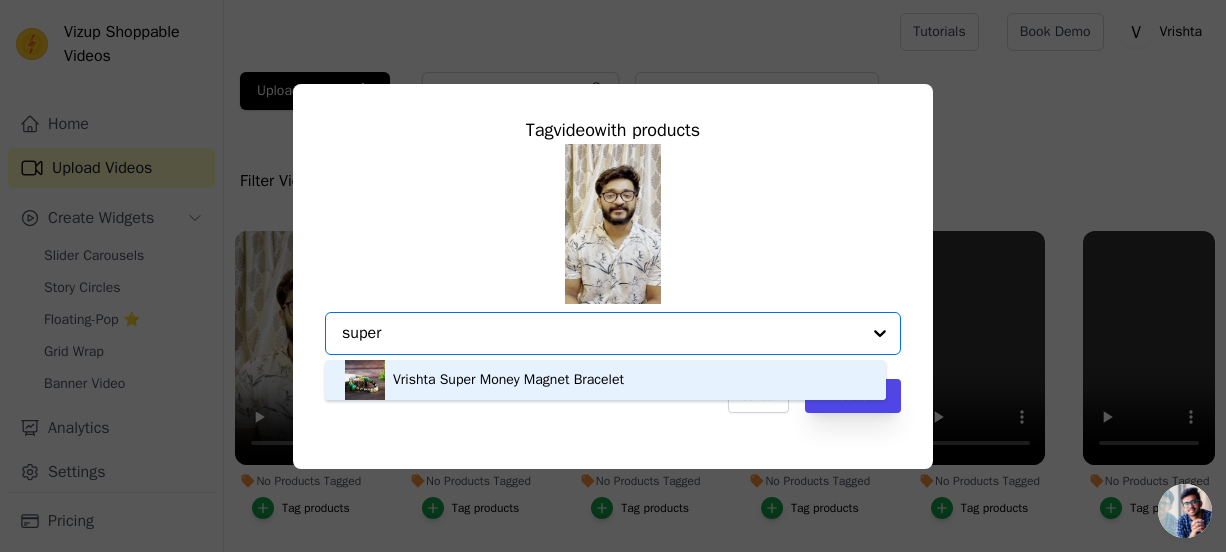 click on "Vrishta Super Money Magnet Bracelet" at bounding box center [508, 380] 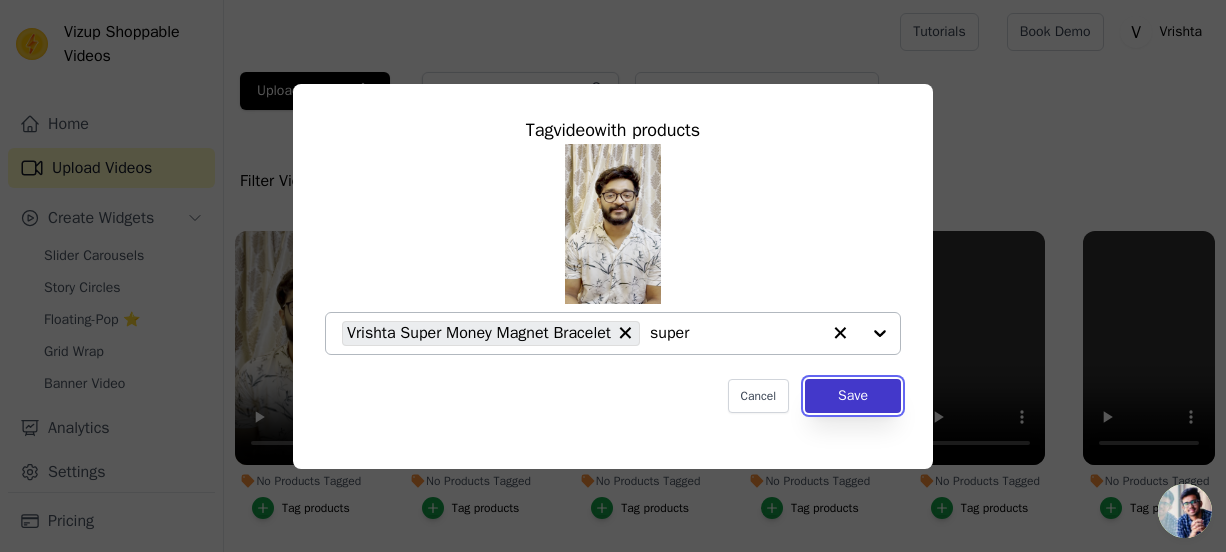 click on "Save" at bounding box center [853, 396] 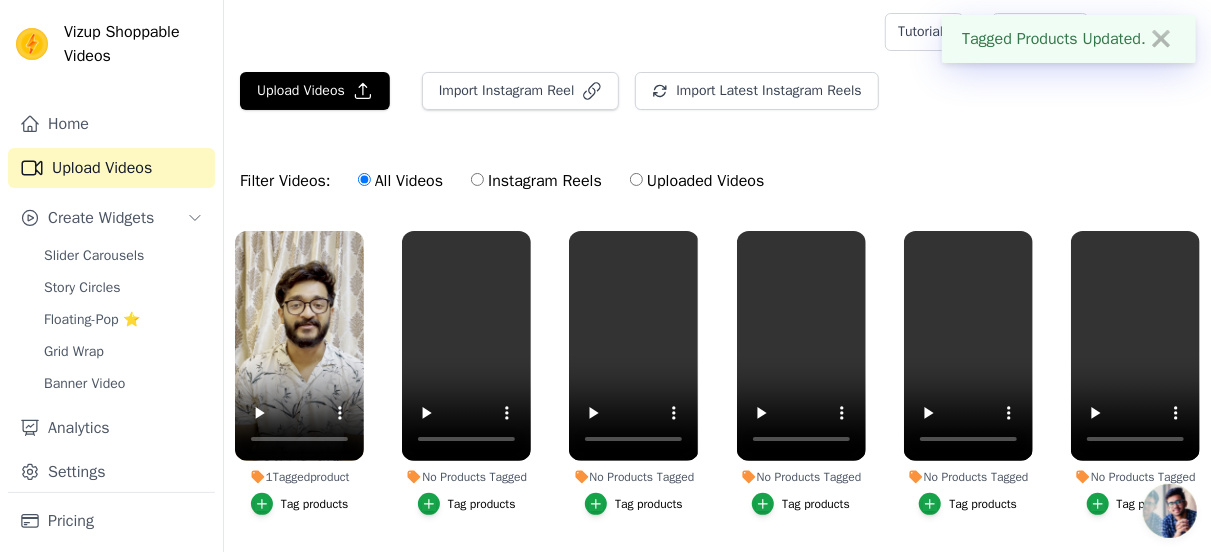click on "Tag products" at bounding box center (482, 504) 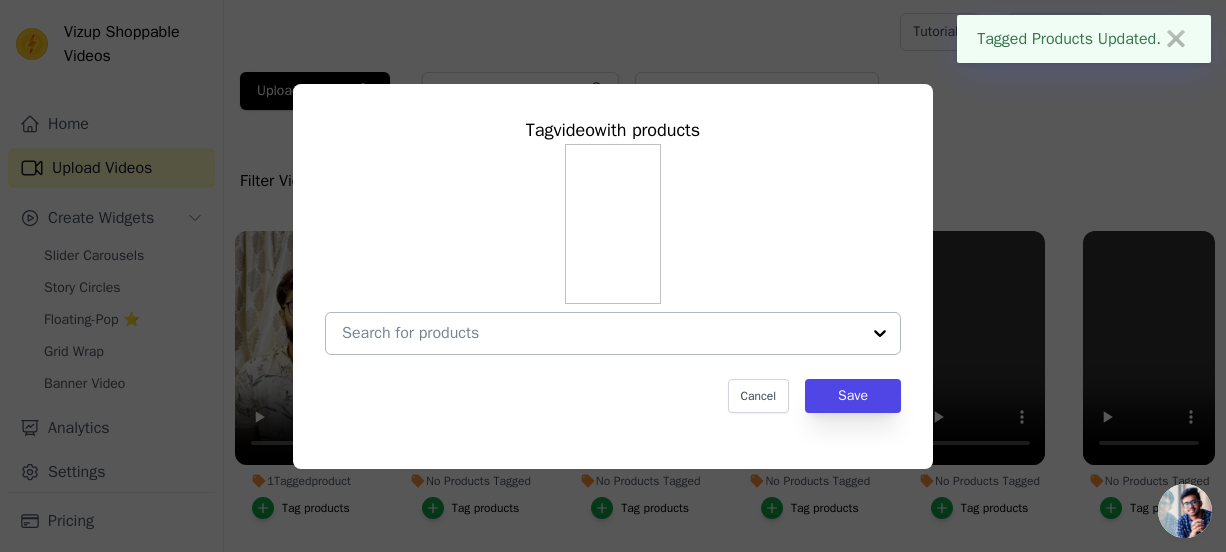 click on "No Products Tagged     Tag  video  with products                         Cancel   Save     Tag products" at bounding box center [601, 333] 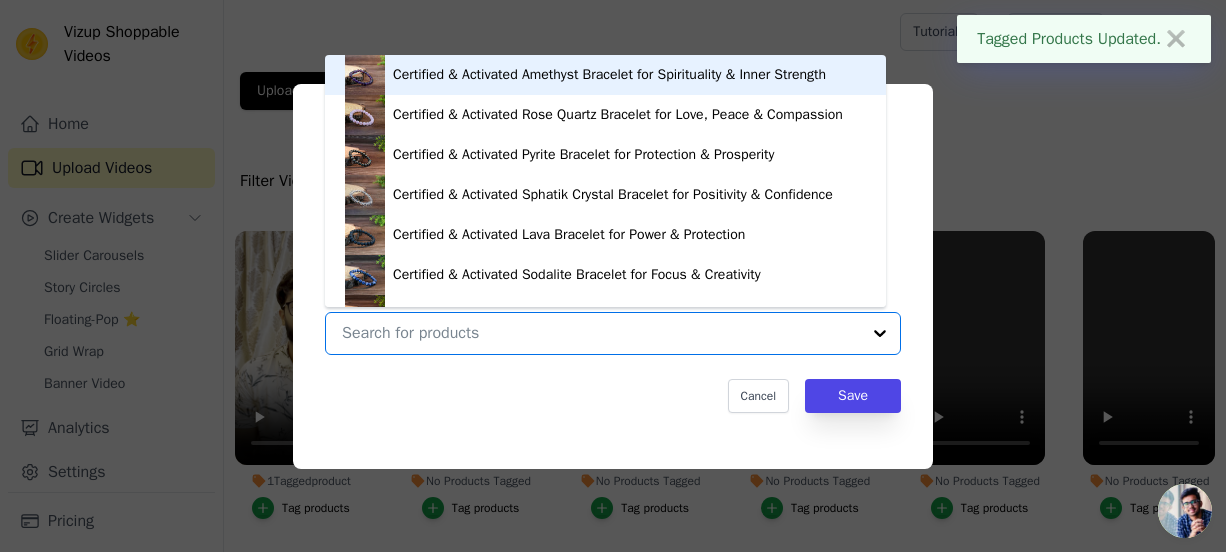 paste on "super" 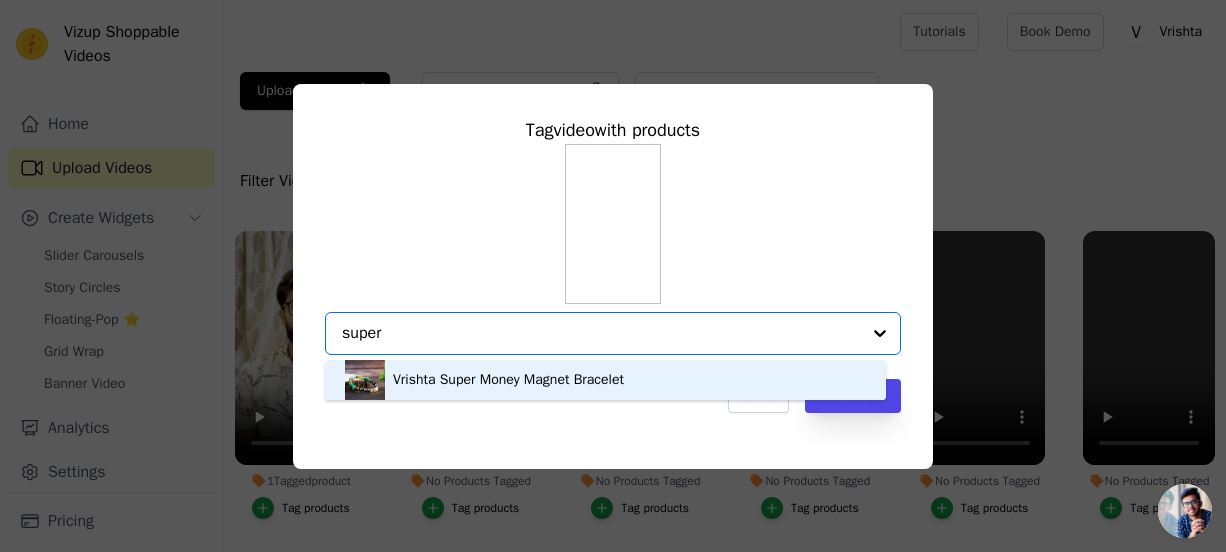 click on "Vrishta Super Money Magnet Bracelet" at bounding box center (508, 380) 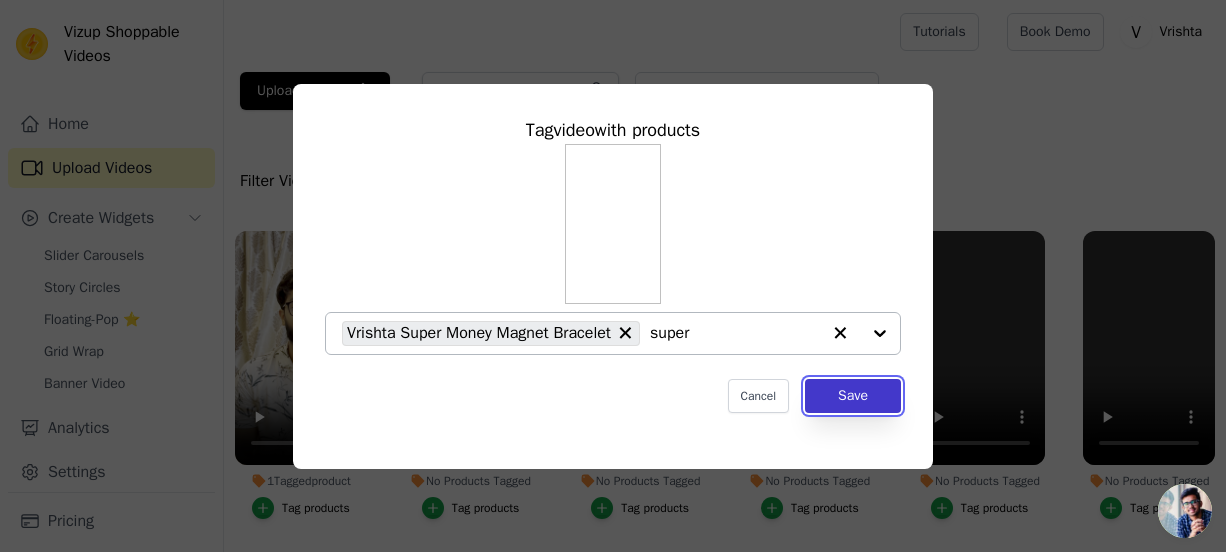 click on "Save" at bounding box center [853, 396] 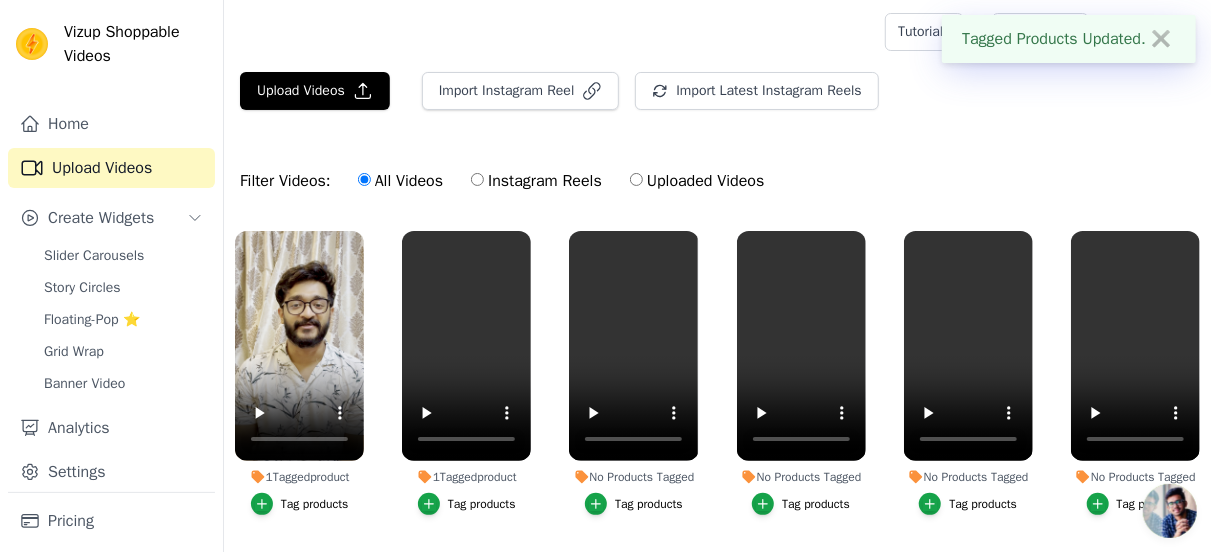 click on "Tag products" at bounding box center (649, 504) 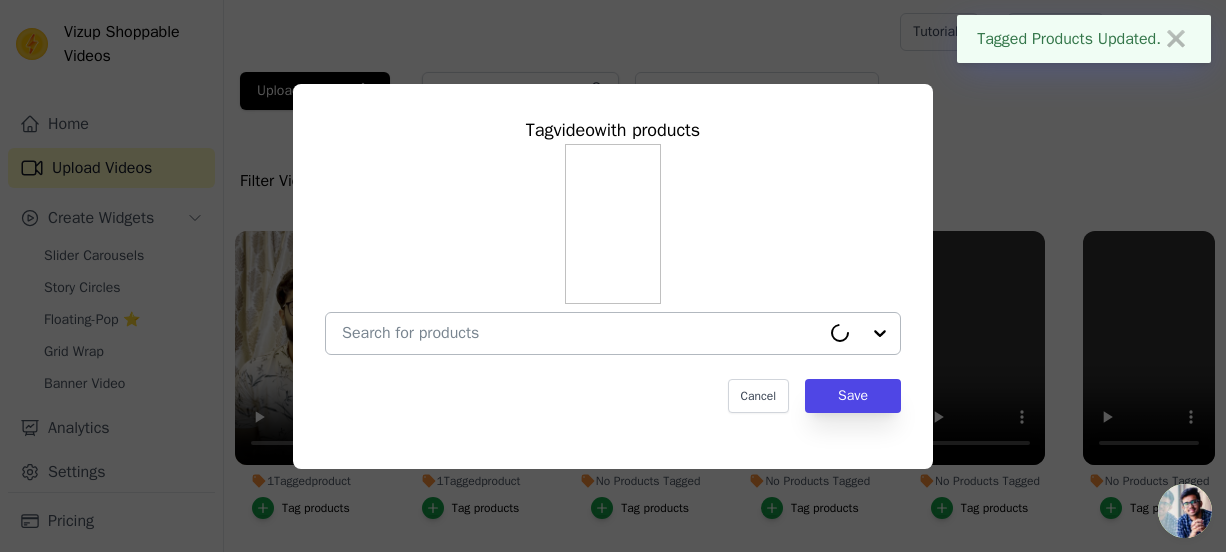 click at bounding box center [581, 333] 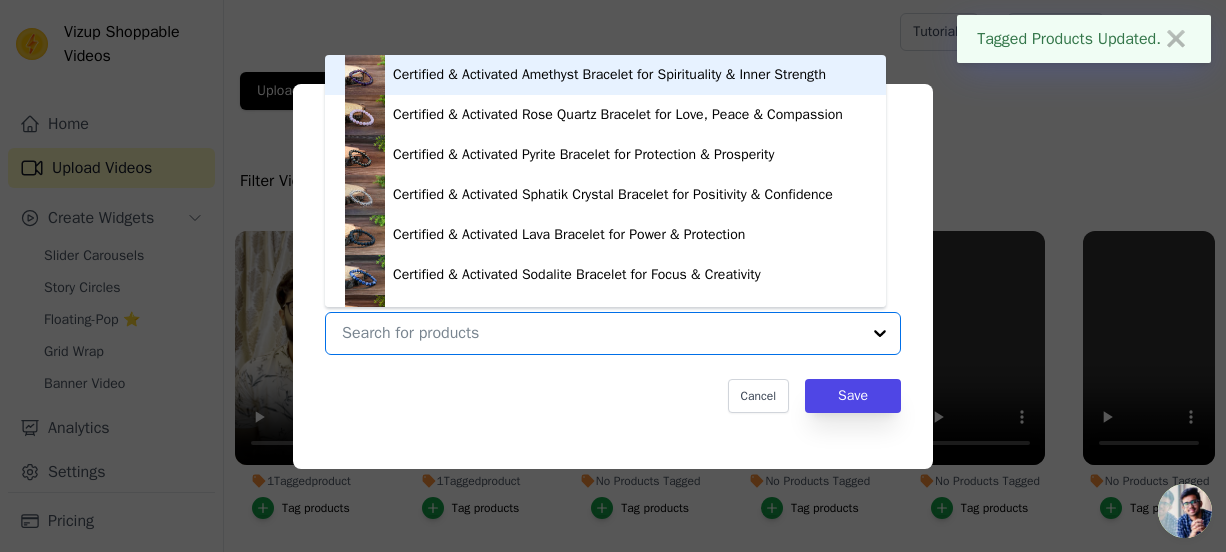 click on "No Products Tagged     Tag  video  with products         Certified & Activated Amethyst Bracelet for  Spirituality & Inner Strength     Certified & Activated Rose Quartz Bracelet for Love, Peace & Compassion     Certified & Activated Pyrite Bracelet for Protection & Prosperity     Certified & Activated Sphatik Crystal Bracelet for Positivity & Confidence     Certified & Activated Lava Bracelet for Power & Protection     Certified & Activated Sodalite Bracelet for Focus & Creativity     Certified & Activated Selenite Bracelet for Peace & Spirituality     Certified & Activated Labradorite Bracelet for Clarity & Consciousness     Certified & Activated Turquoise Bracelet for Healing & Good Luck     Certified & Activated Green Aventurine Bracelet for Love, Health & Success     Vrishta Bond Booster Bracelet     Vrishta Love & Wealth Bracelet     Vrishta Love Shield Bracelet     Vrishta Super Money Magnet Bracelet     Vrishta Family Fixer Bracelet     Vrishta Love Finder Bracelet" at bounding box center [601, 333] 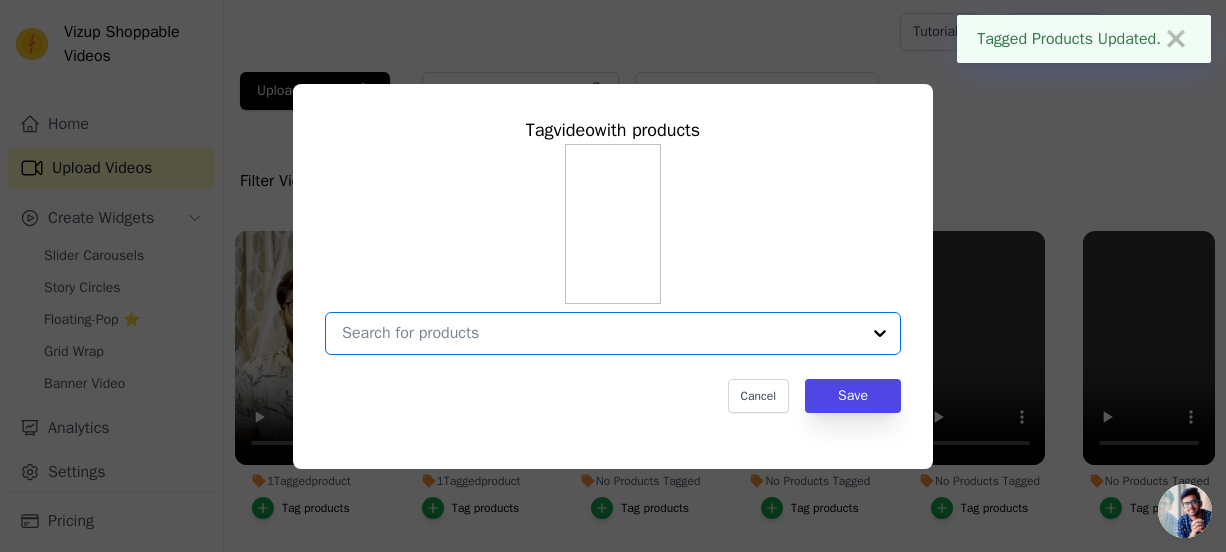 click on "No Products Tagged     Tag  video  with products       Option undefined, selected.   Select is focused, type to refine list, press down to open the menu.                   Cancel   Save     Tag products" at bounding box center (601, 333) 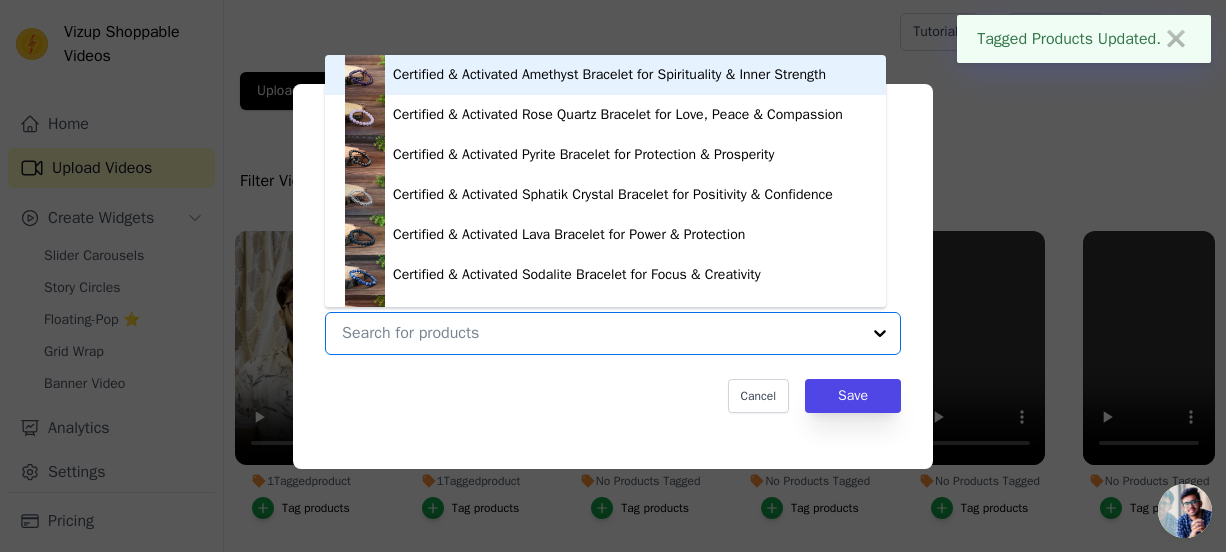 paste on "super" 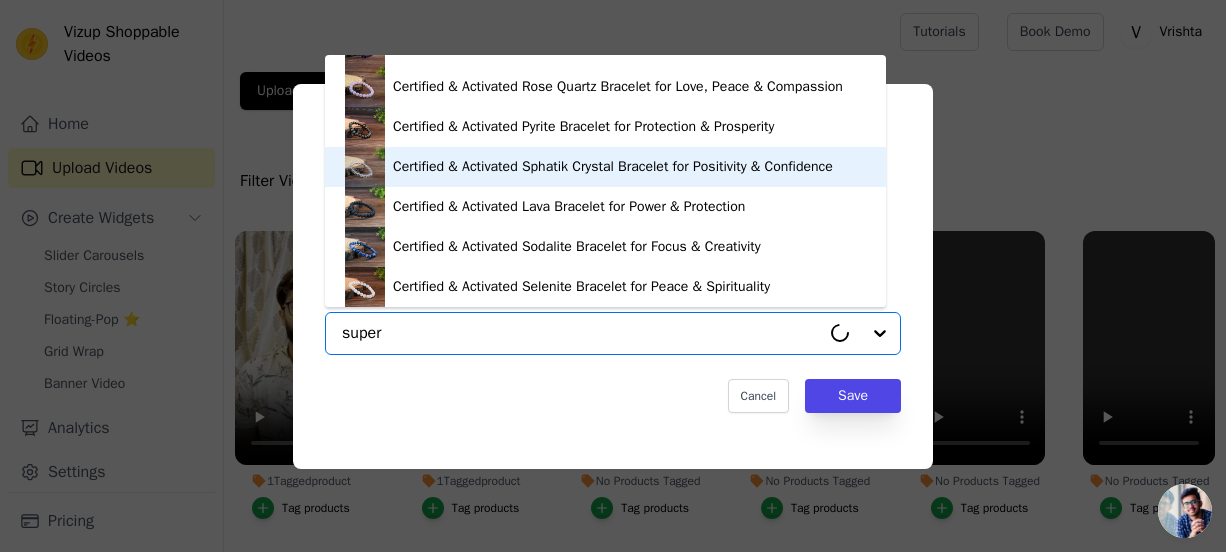 scroll, scrollTop: 0, scrollLeft: 0, axis: both 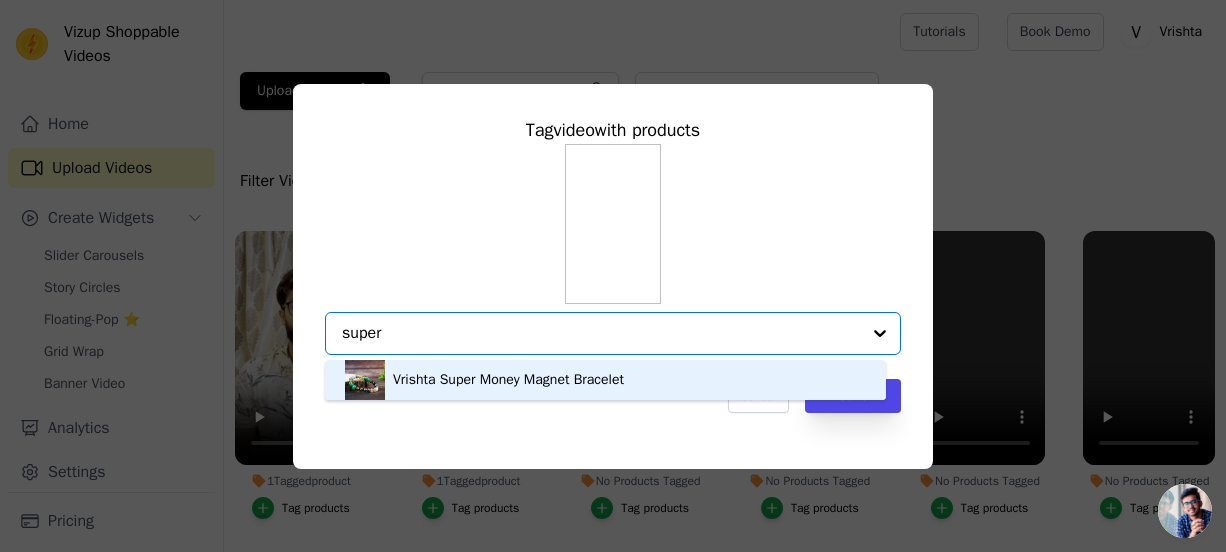 click on "Vrishta Super Money Magnet Bracelet" at bounding box center (508, 380) 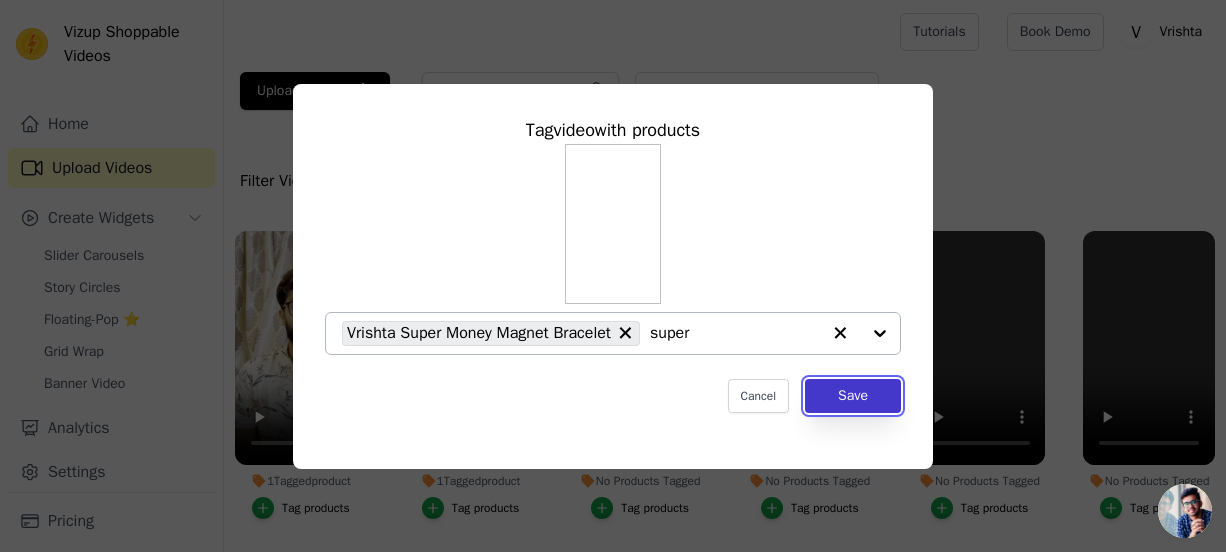 click on "Save" at bounding box center [853, 396] 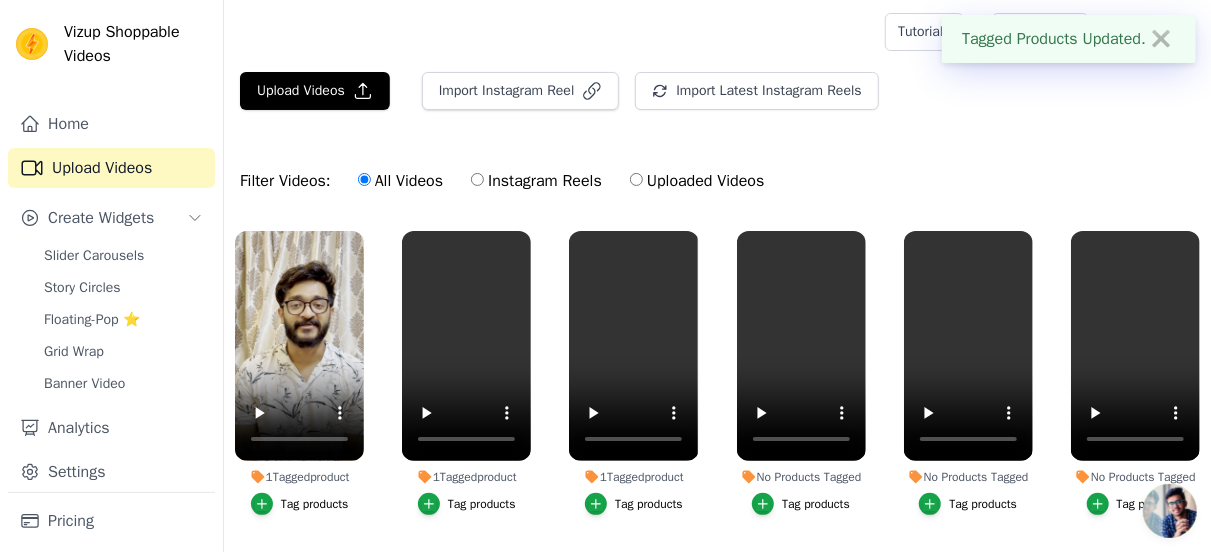 click on "Tag products" at bounding box center (816, 504) 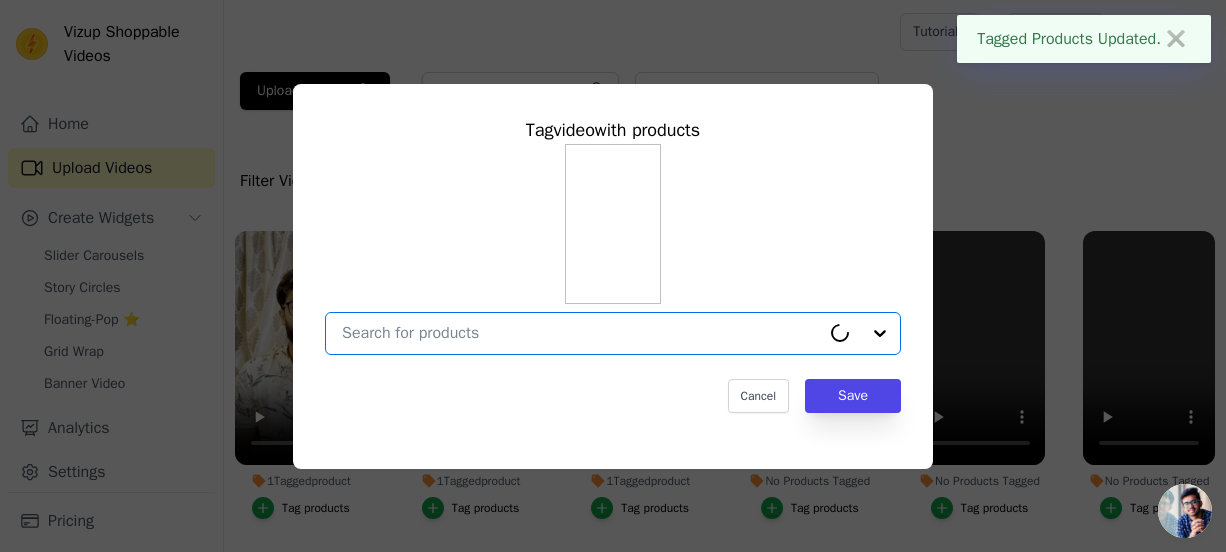 click on "No Products Tagged     Tag  video  with products       Option undefined, selected.   Select is focused, type to refine list, press down to open the menu.                   Cancel   Save     Tag products" at bounding box center (581, 333) 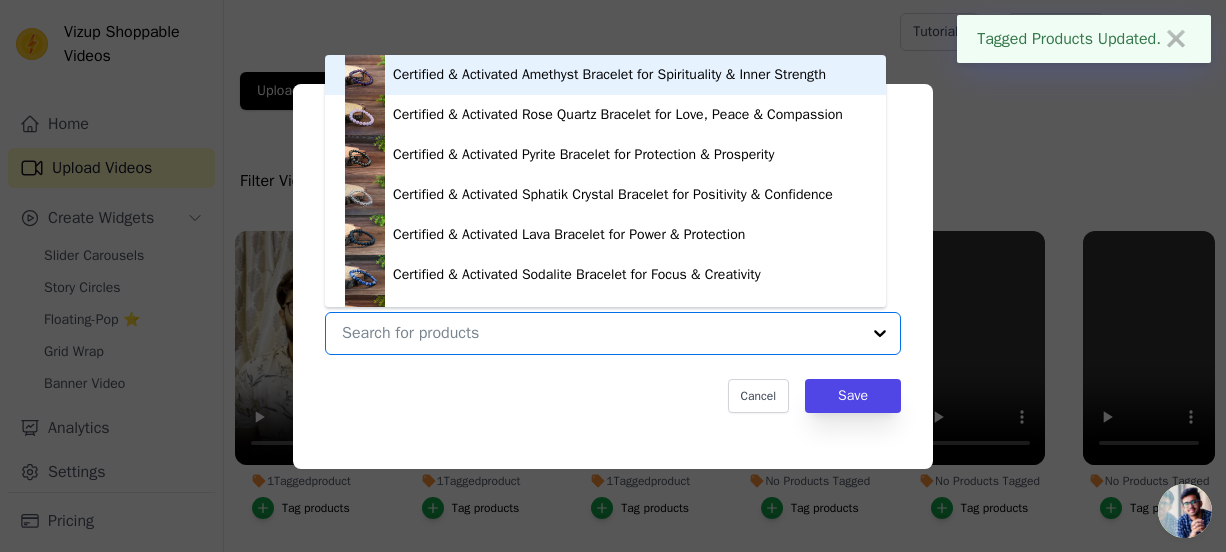 paste on "super" 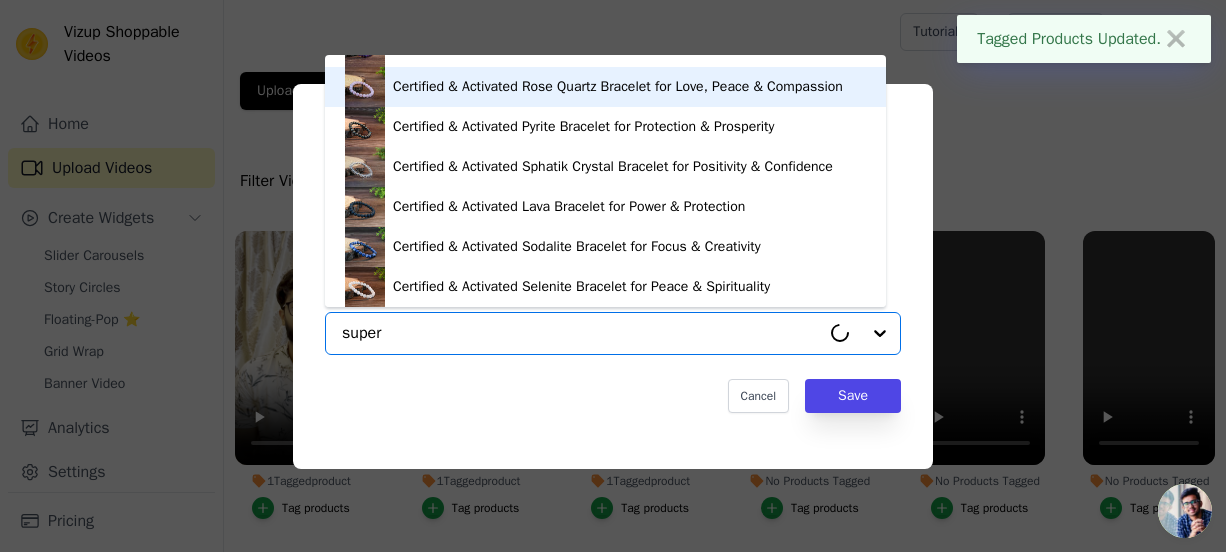 scroll, scrollTop: 0, scrollLeft: 0, axis: both 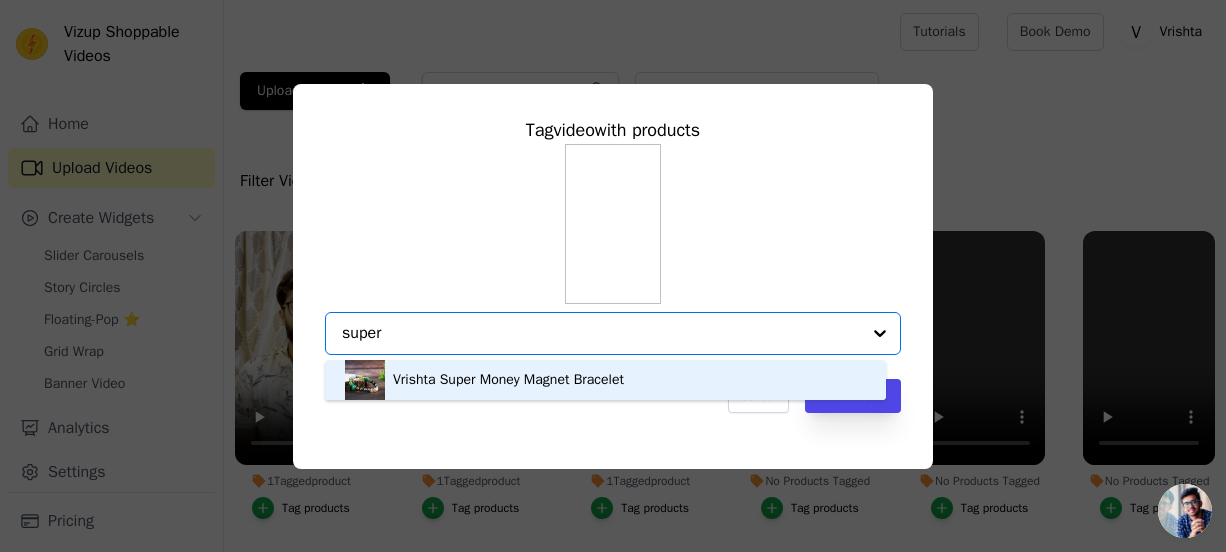 click on "Vrishta Super Money Magnet Bracelet" at bounding box center (605, 380) 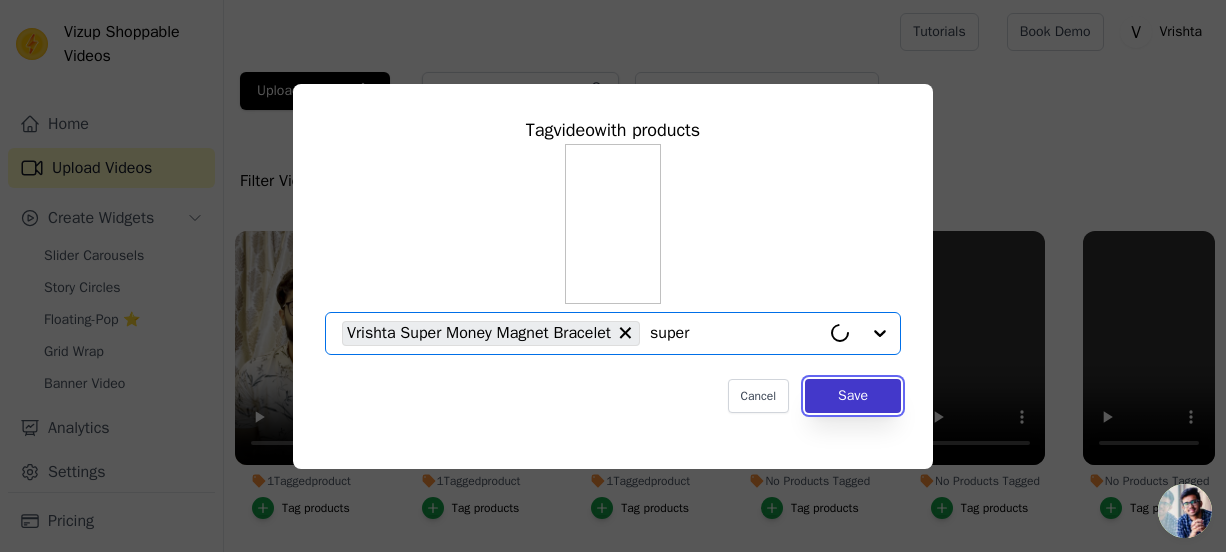 click on "Save" at bounding box center [853, 396] 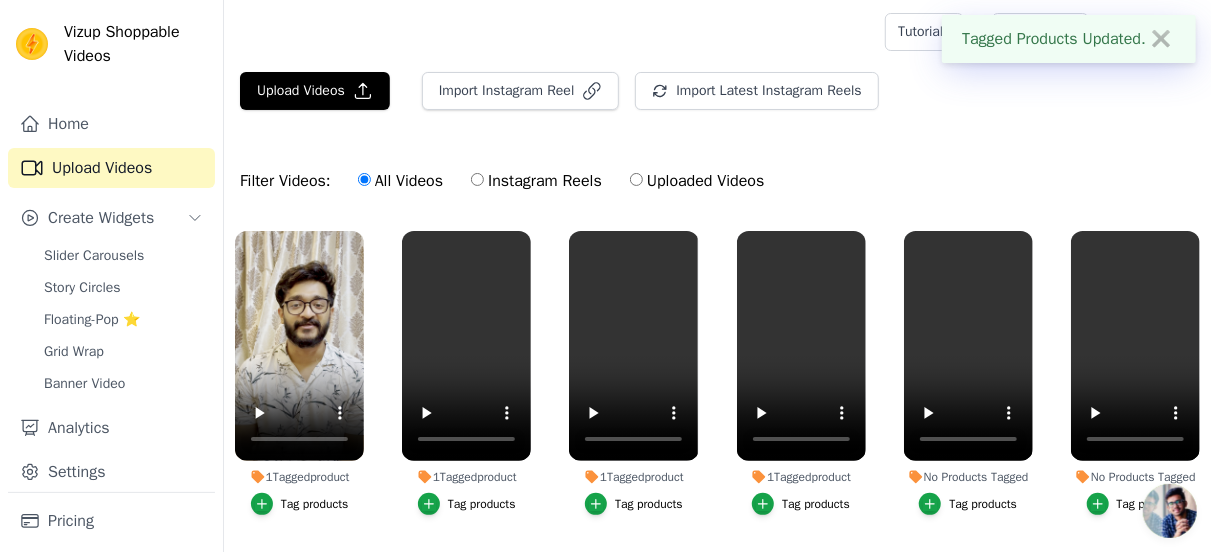 click on "Tag products" at bounding box center (983, 504) 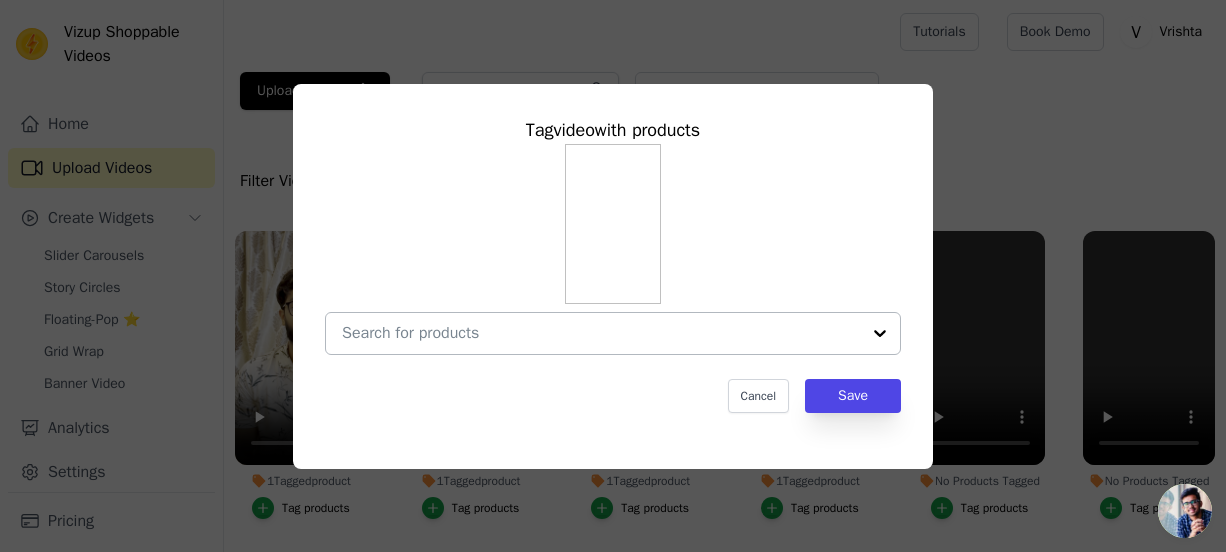 click on "No Products Tagged     Tag  video  with products                         Cancel   Save     Tag products" at bounding box center [601, 333] 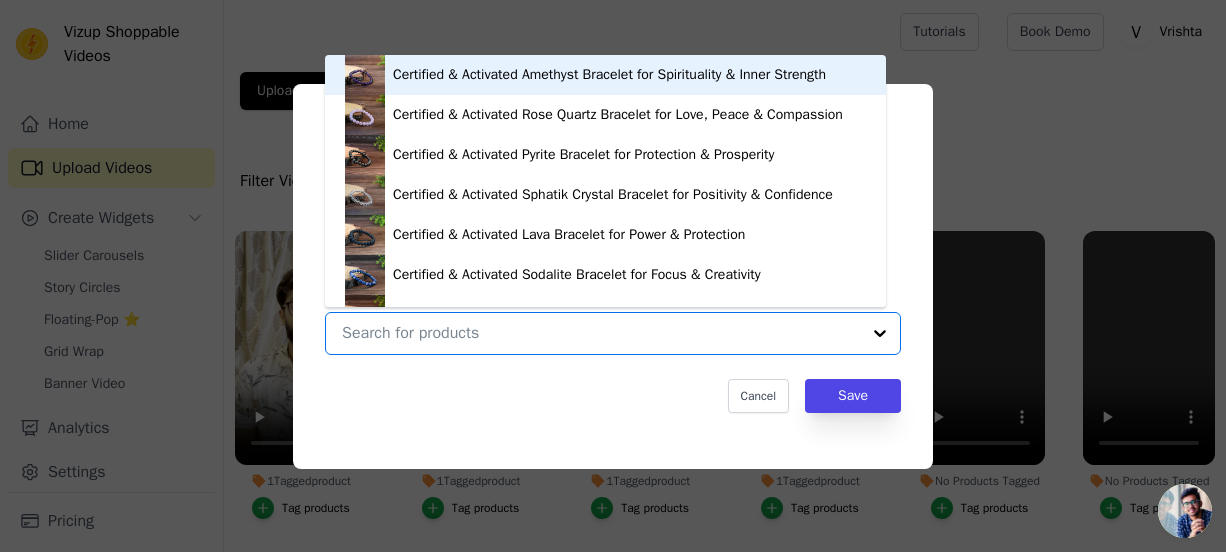 paste on "super" 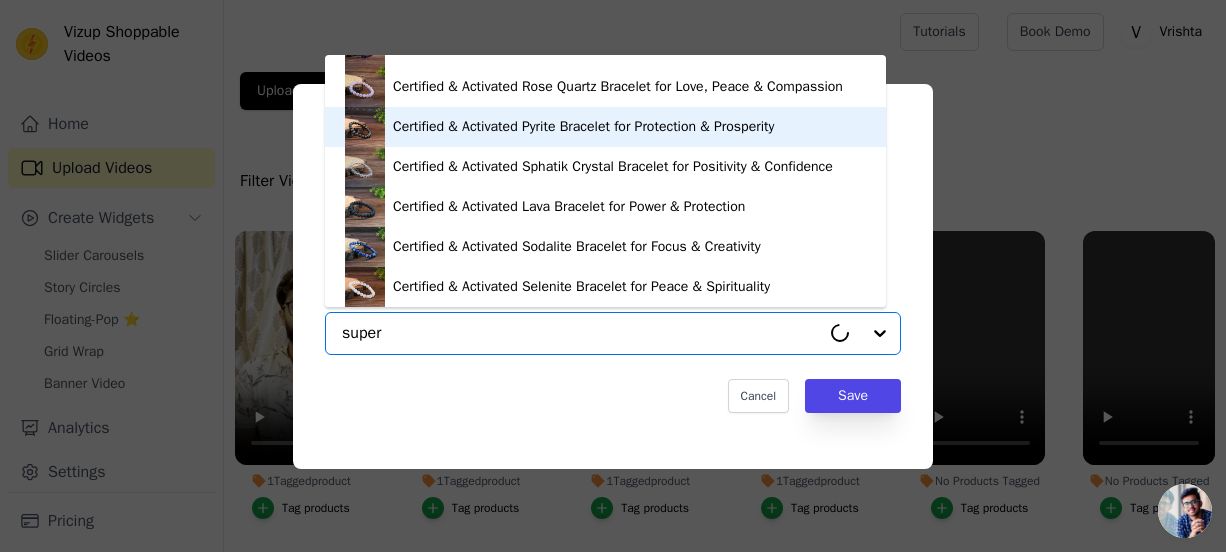 scroll, scrollTop: 0, scrollLeft: 0, axis: both 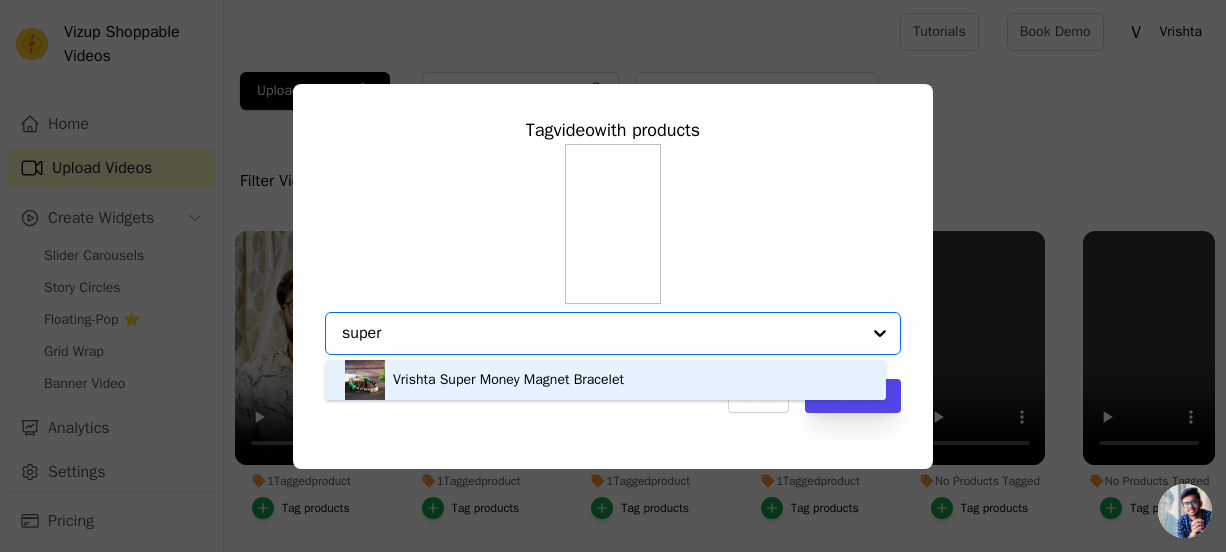 click on "Vrishta Super Money Magnet Bracelet" at bounding box center [508, 380] 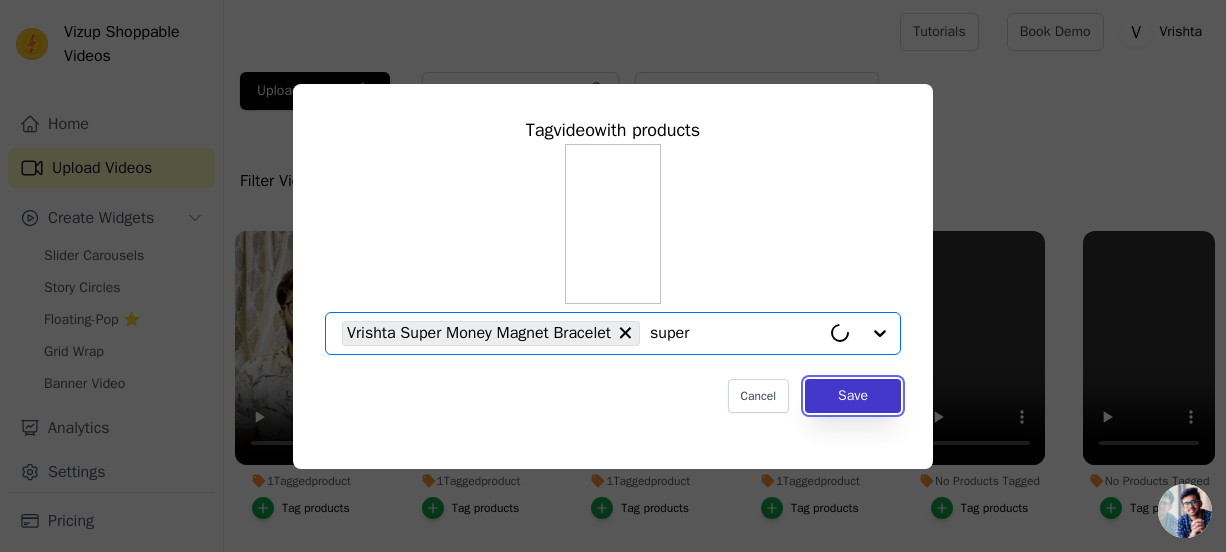 click on "Save" at bounding box center (853, 396) 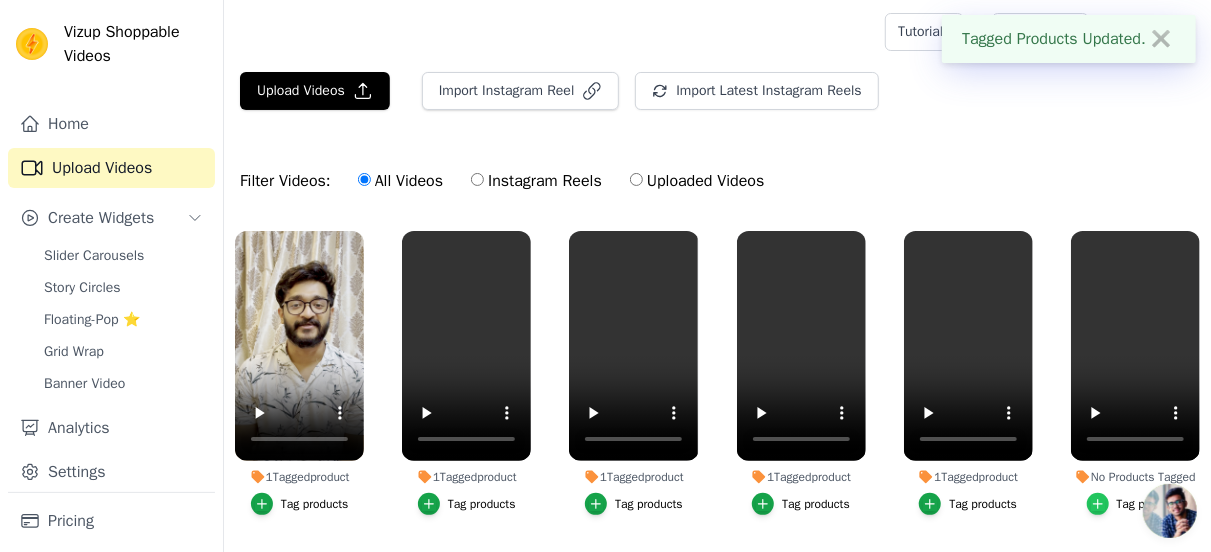 click 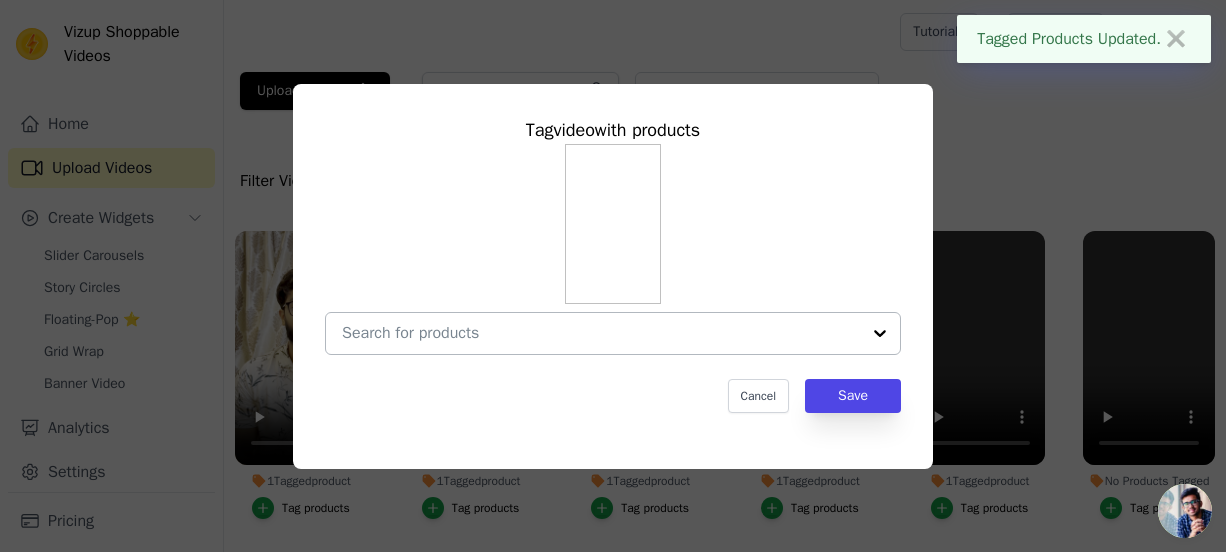 click on "No Products Tagged     Tag  video  with products                         Cancel   Save     Tag products" at bounding box center (601, 333) 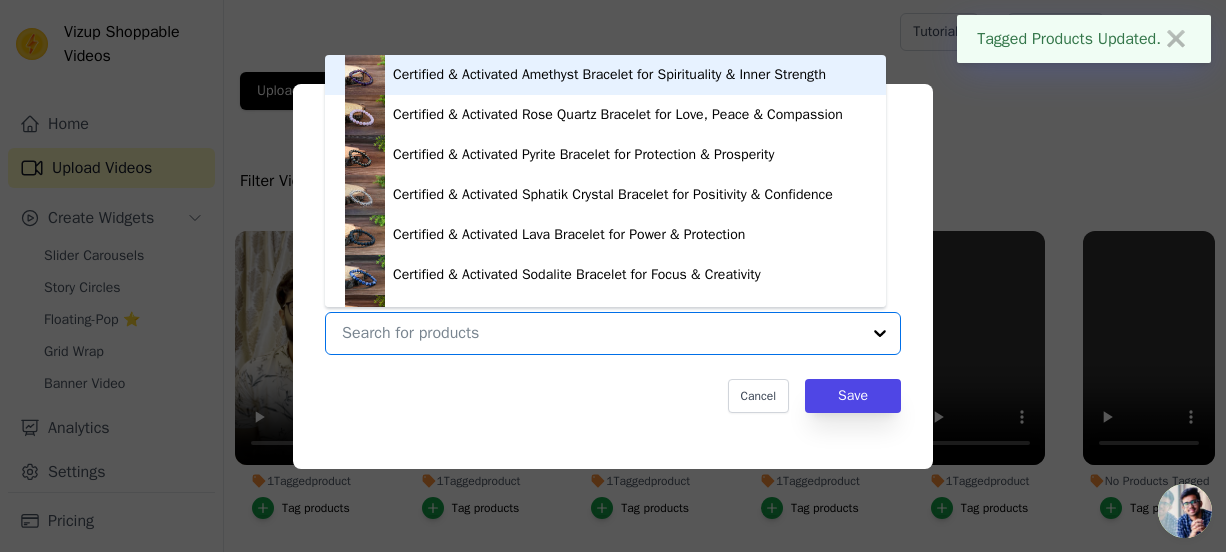 paste on "super" 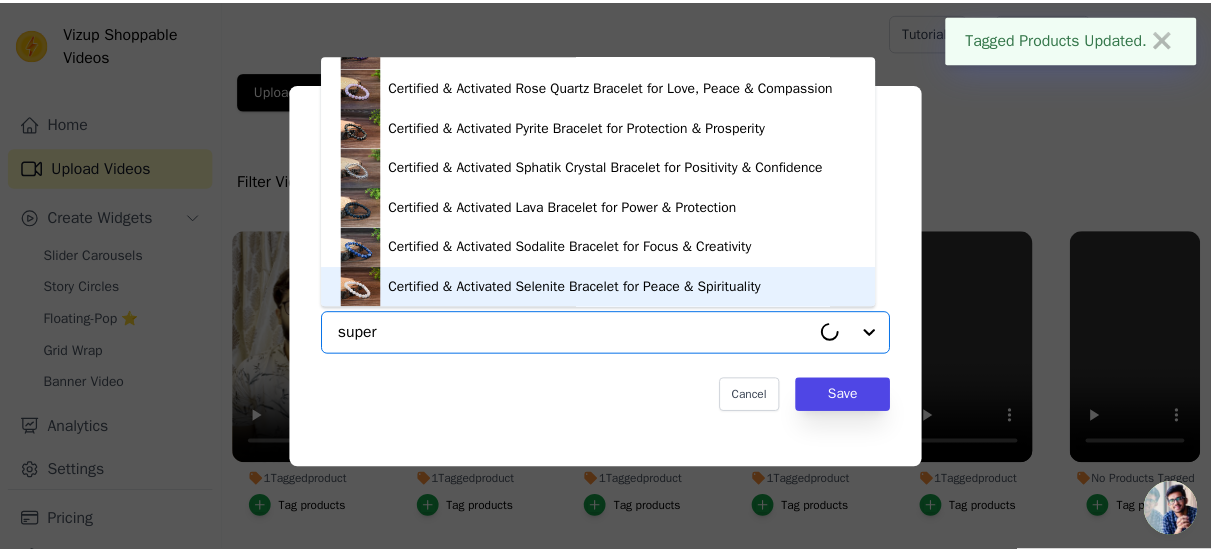 scroll, scrollTop: 0, scrollLeft: 0, axis: both 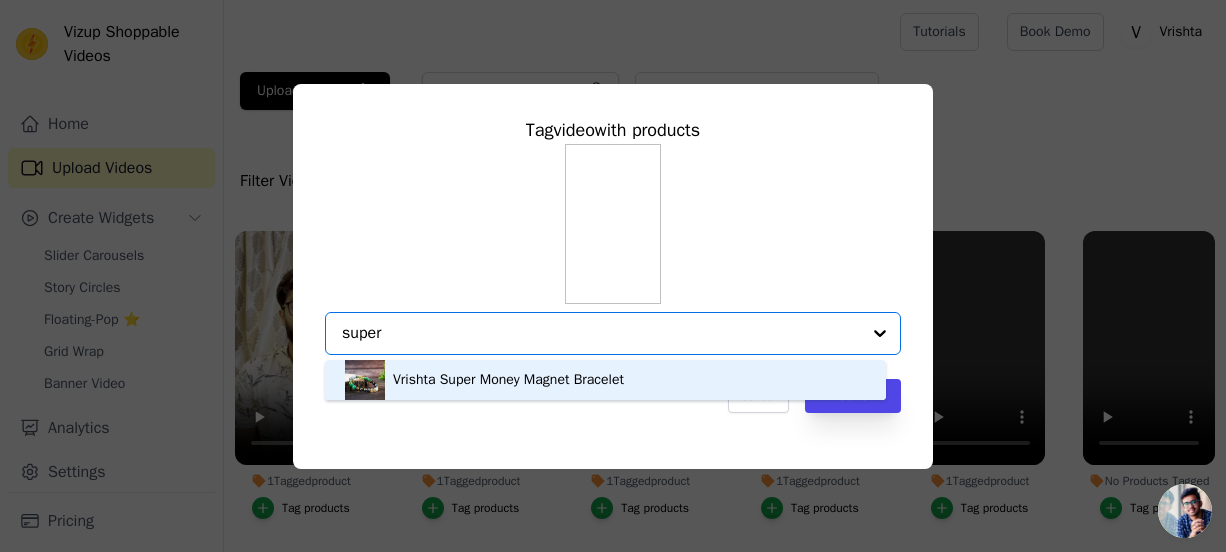 click on "Vrishta Super Money Magnet Bracelet" at bounding box center (508, 380) 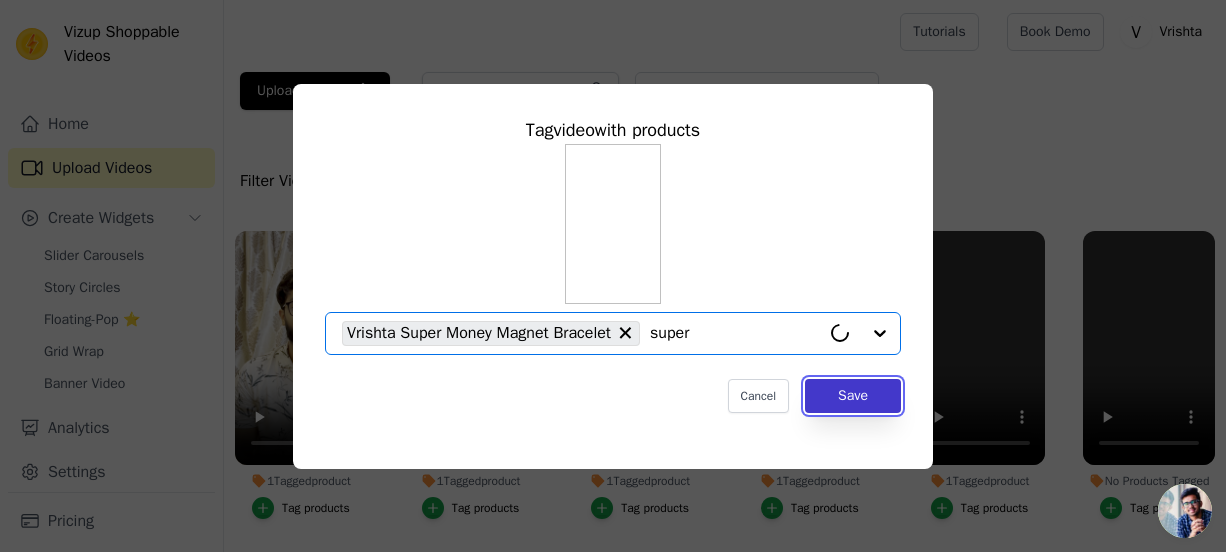click on "Save" at bounding box center [853, 396] 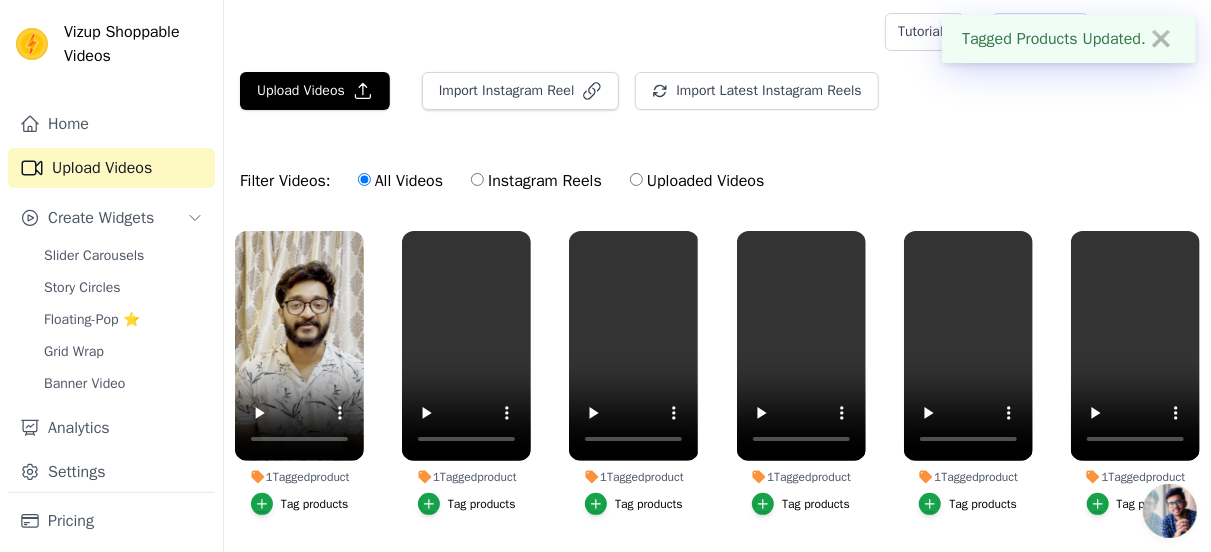 scroll, scrollTop: 102, scrollLeft: 0, axis: vertical 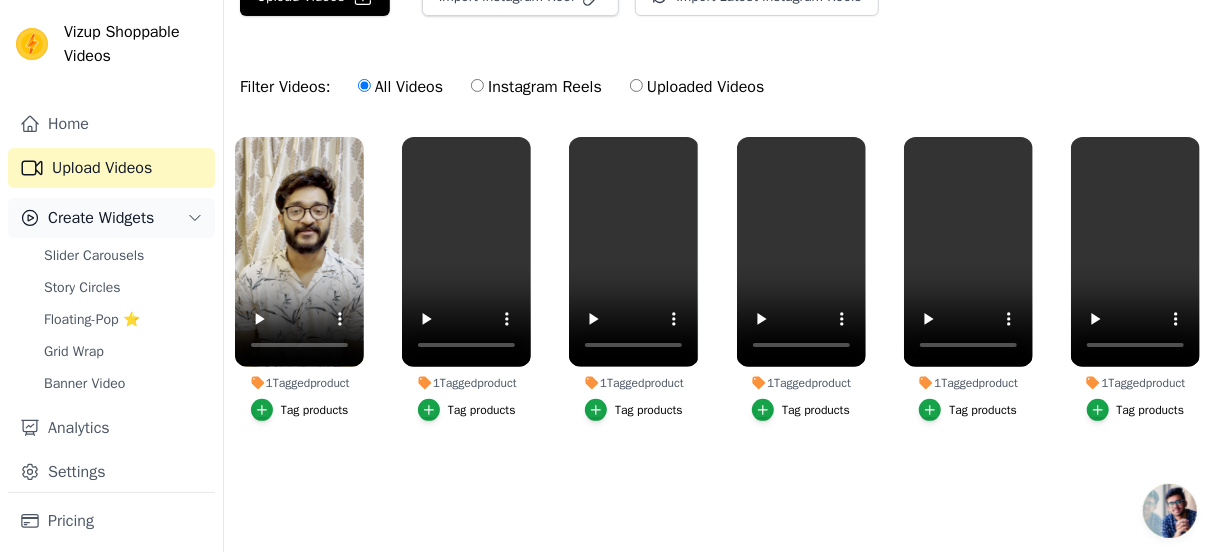 click on "Create Widgets" at bounding box center (101, 218) 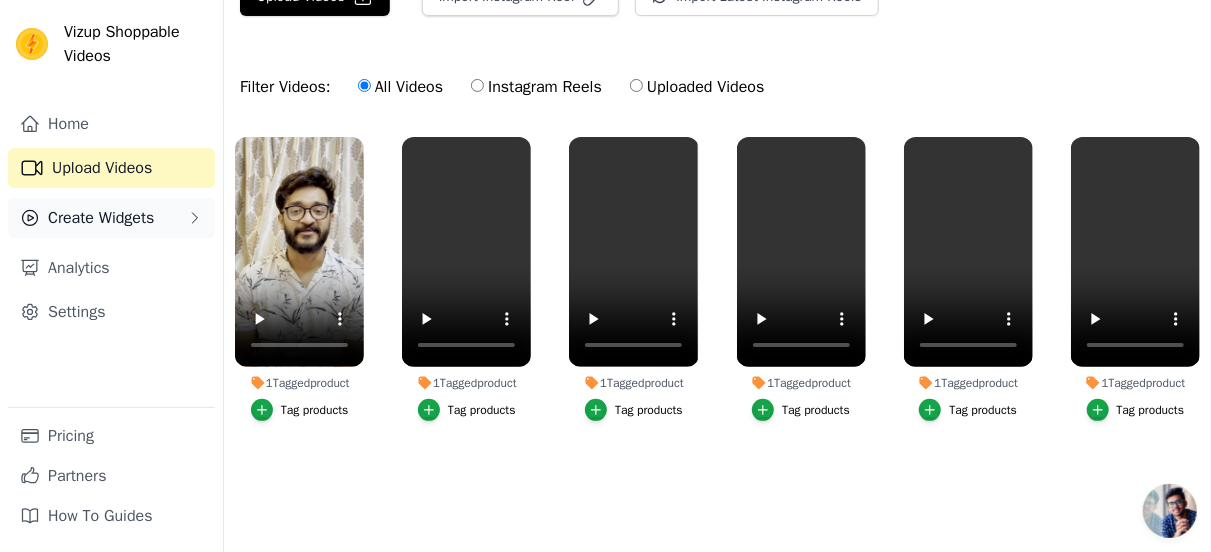 click on "Create Widgets" at bounding box center (101, 218) 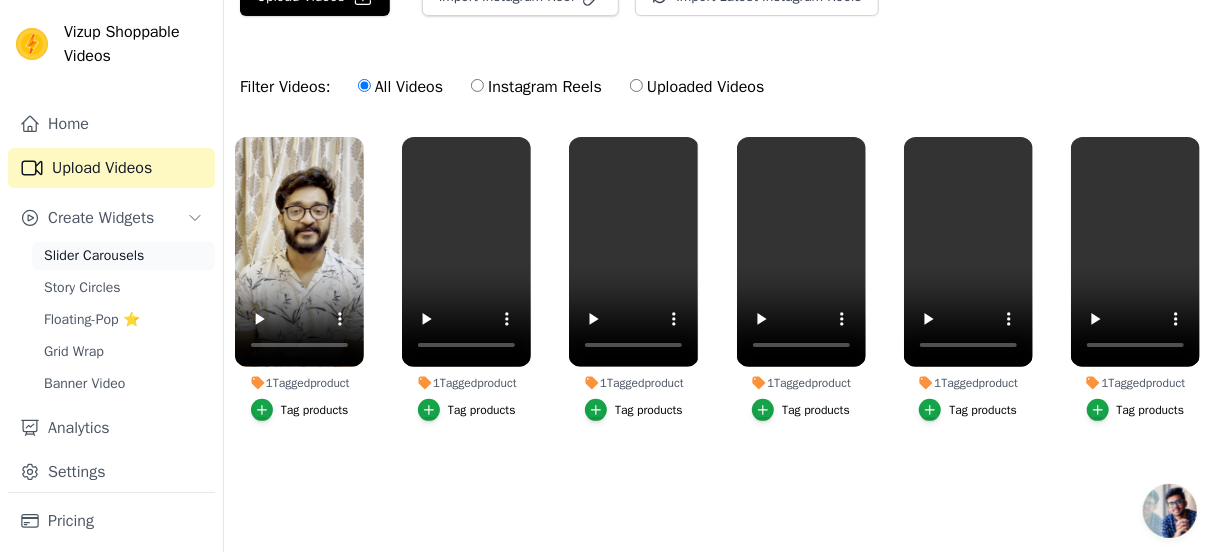 click on "Slider Carousels" at bounding box center [94, 256] 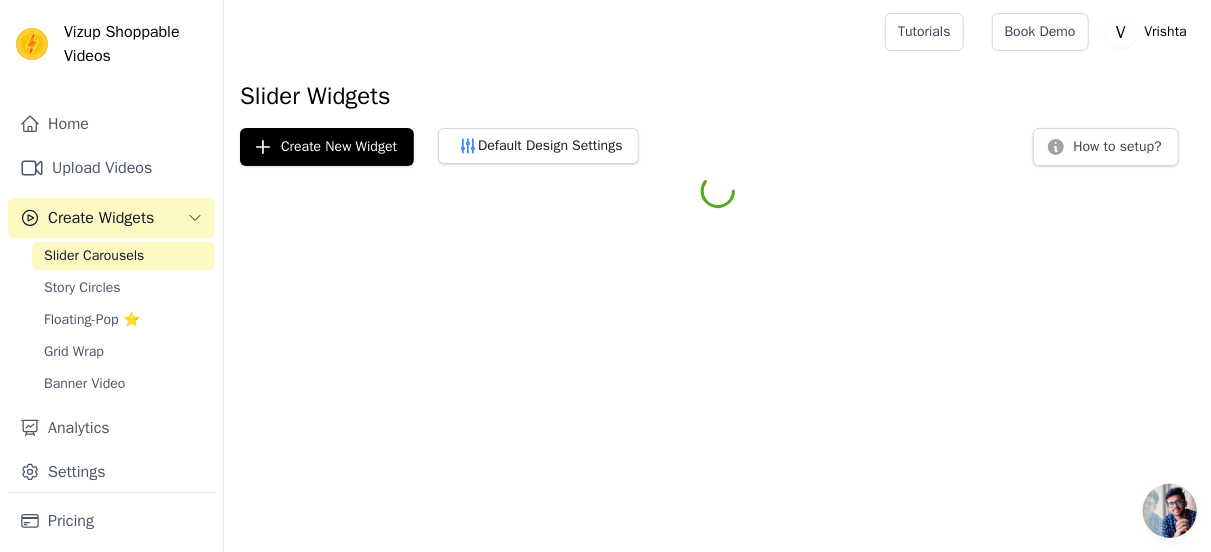 scroll, scrollTop: 0, scrollLeft: 0, axis: both 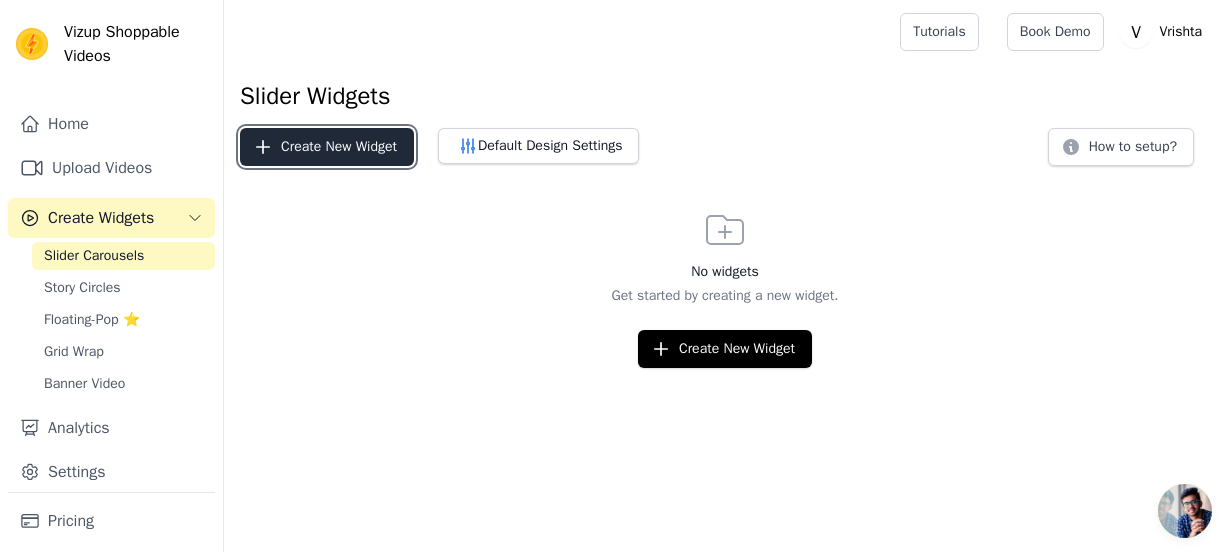click on "Create New Widget" at bounding box center [327, 147] 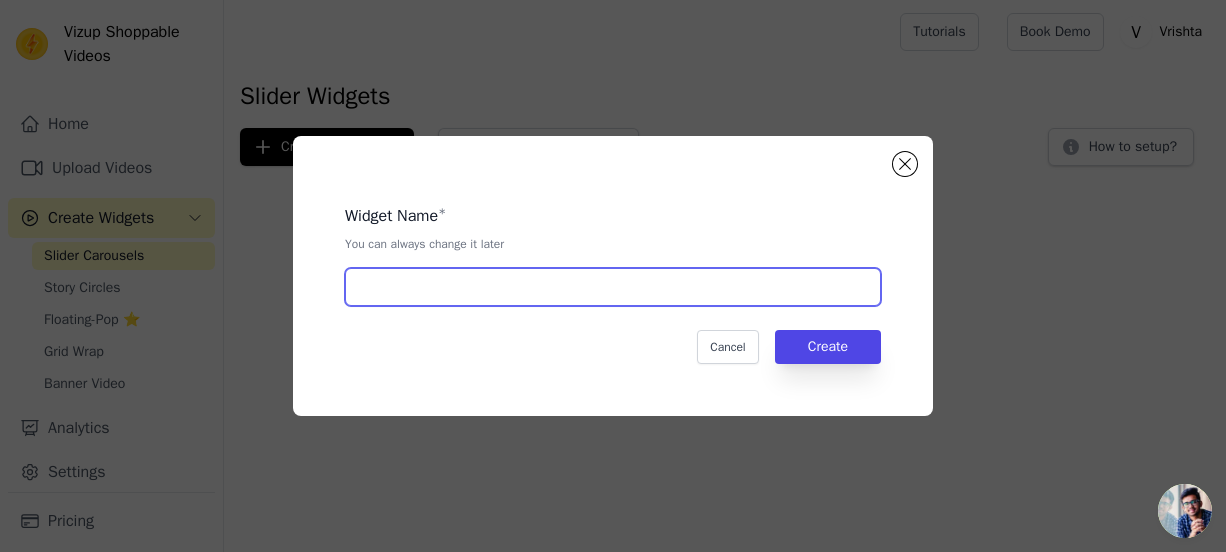 click at bounding box center [613, 287] 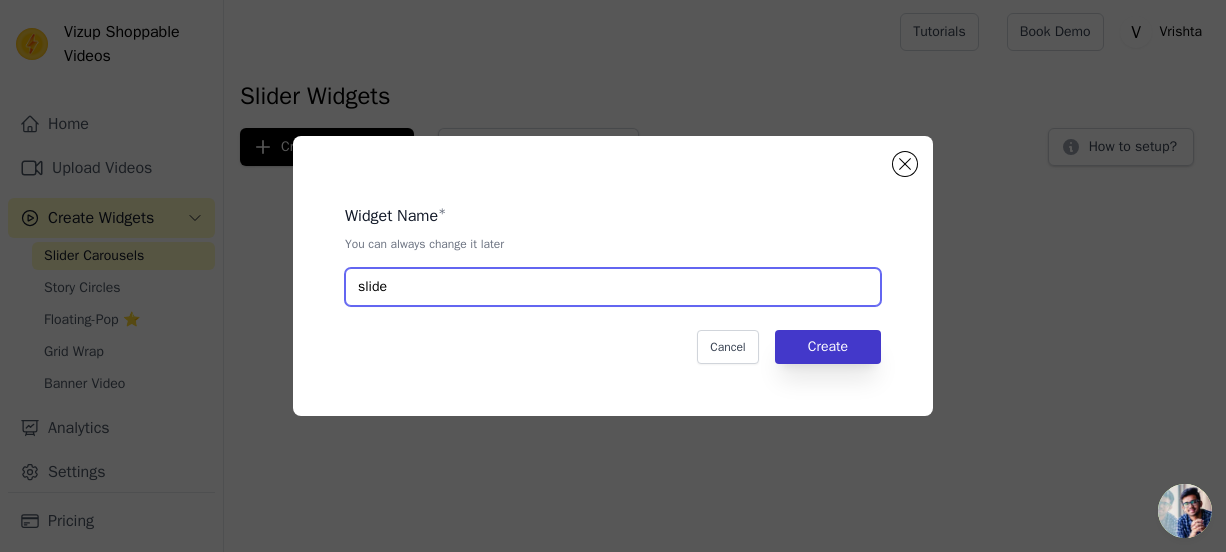 type on "slide" 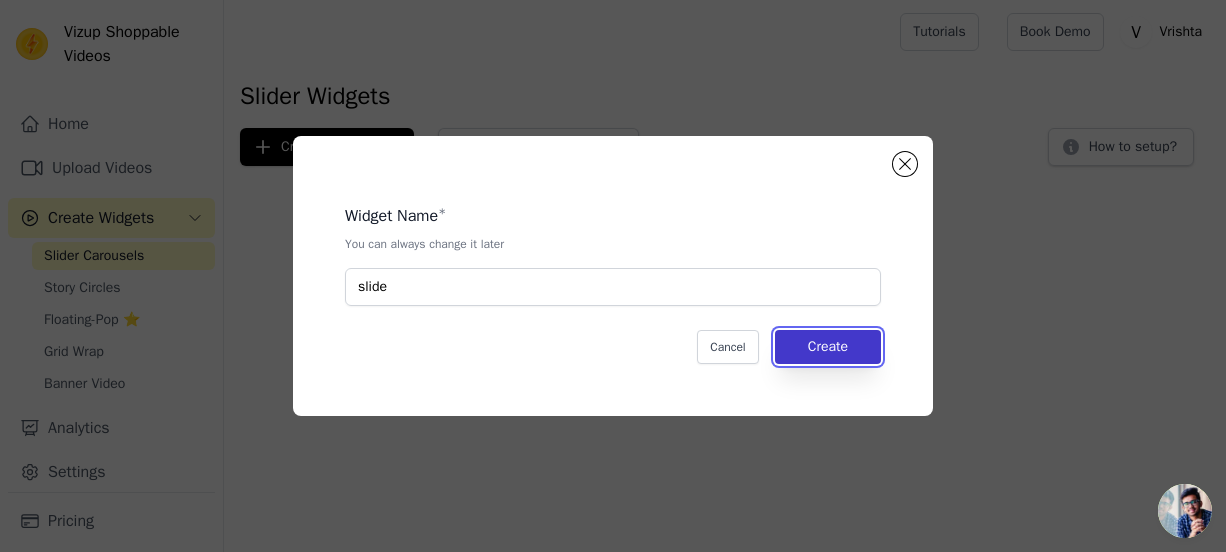 click on "Create" at bounding box center (828, 347) 